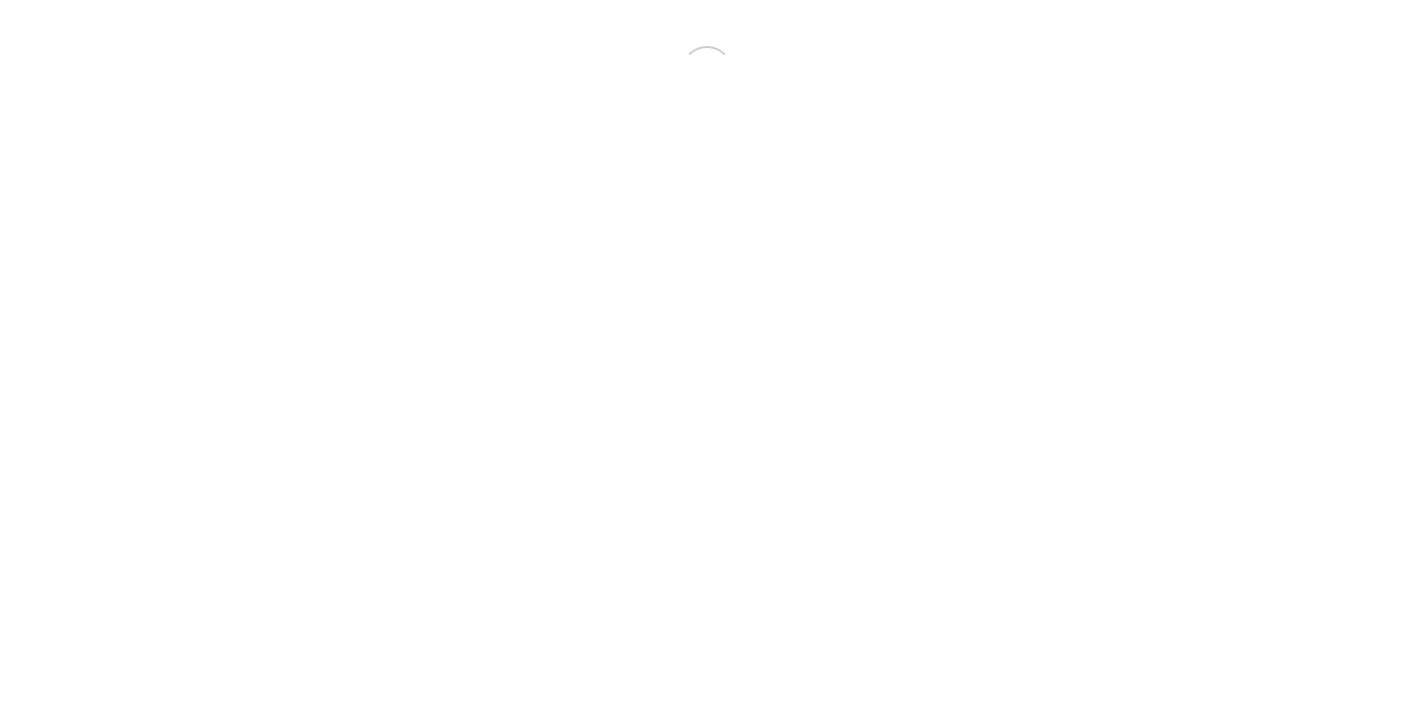 scroll, scrollTop: 0, scrollLeft: 0, axis: both 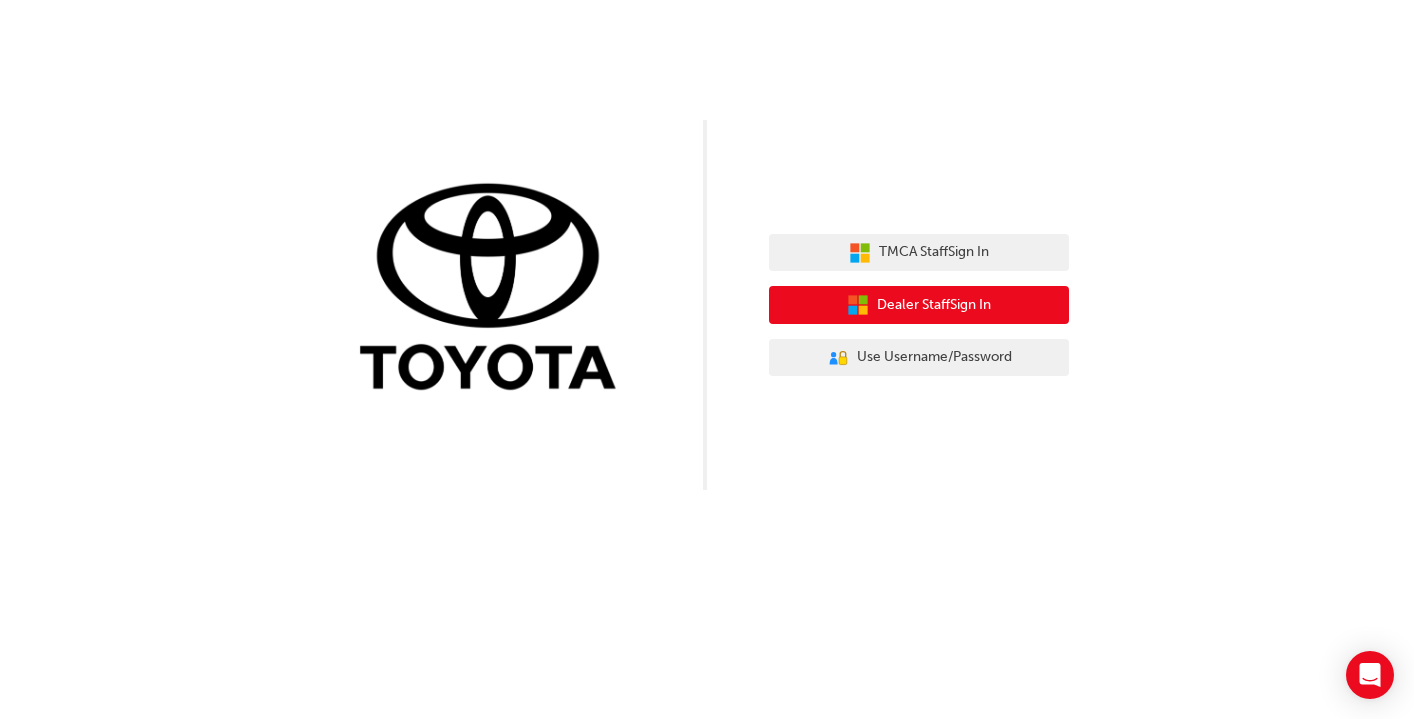 click on "Dealer Staff  Sign In" at bounding box center [919, 305] 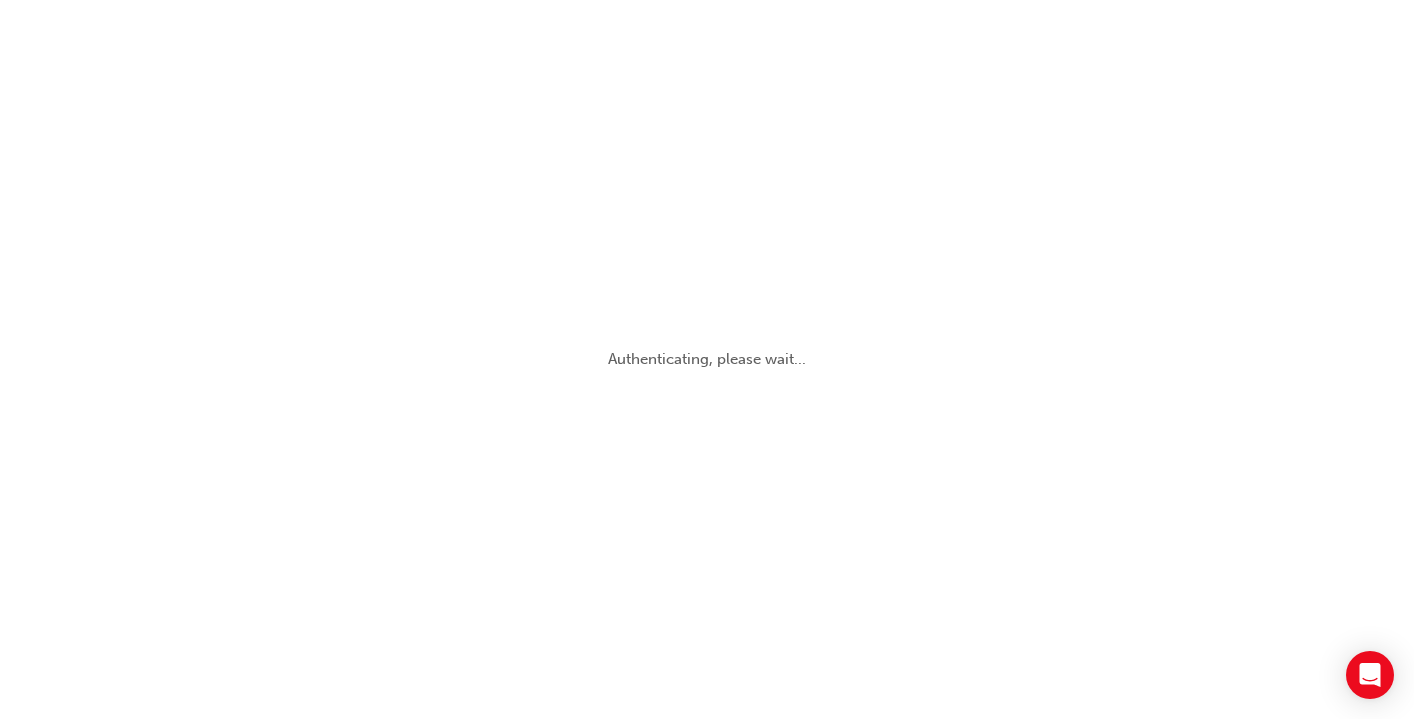 scroll, scrollTop: 0, scrollLeft: 0, axis: both 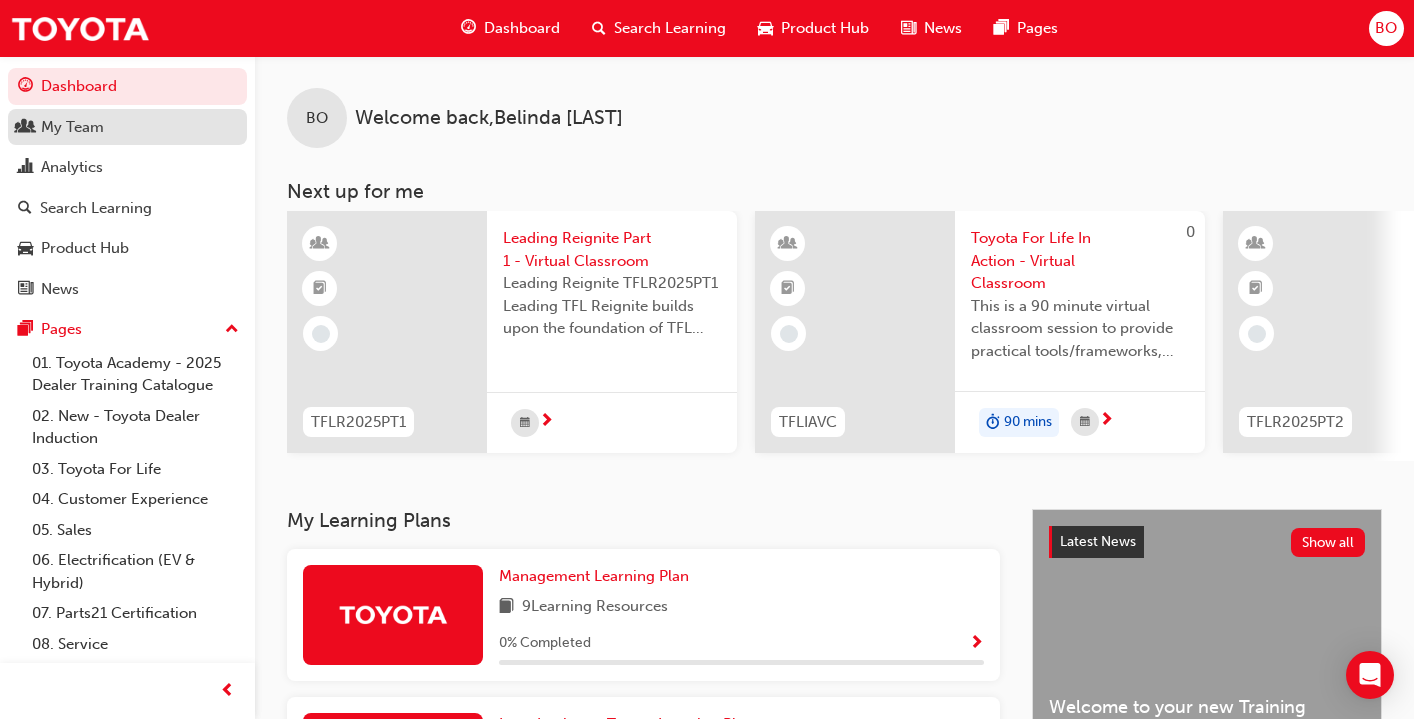 click on "My Team" at bounding box center [127, 127] 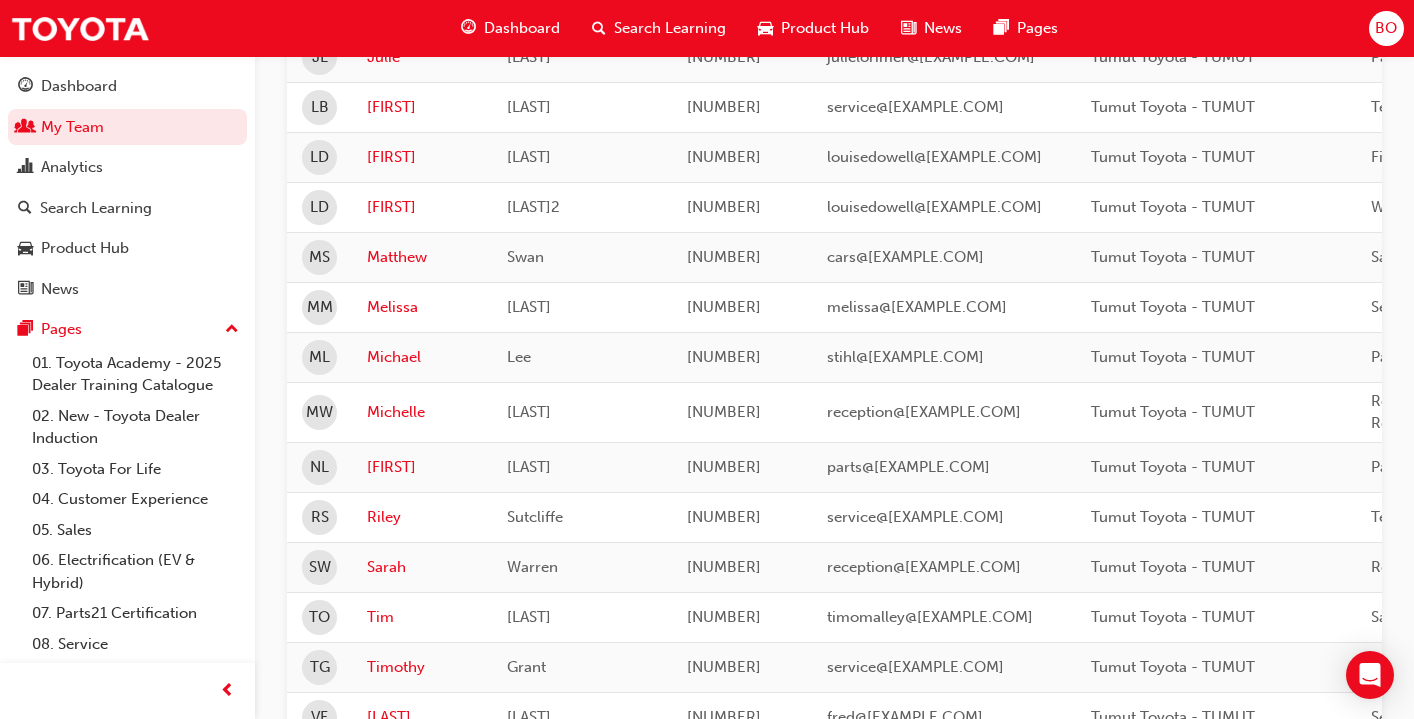 scroll, scrollTop: 874, scrollLeft: 0, axis: vertical 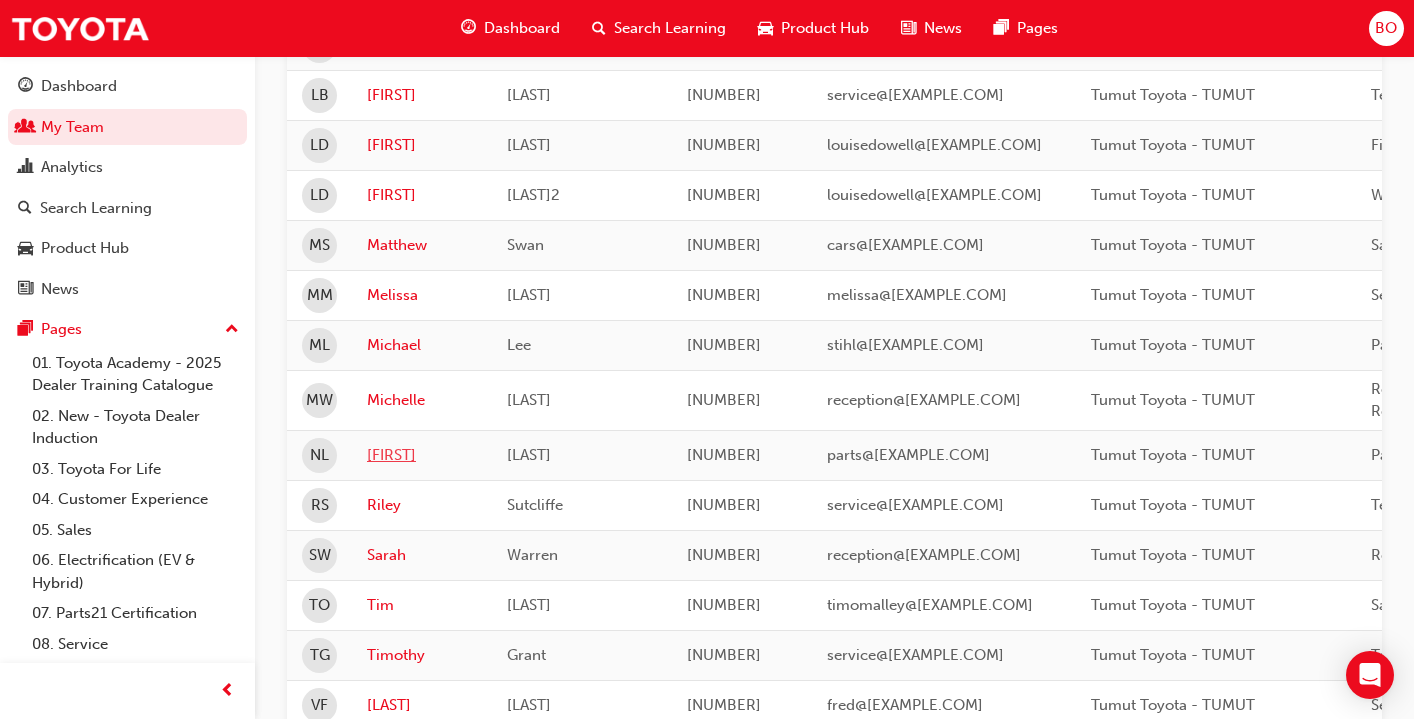click on "Narelle" at bounding box center [422, 455] 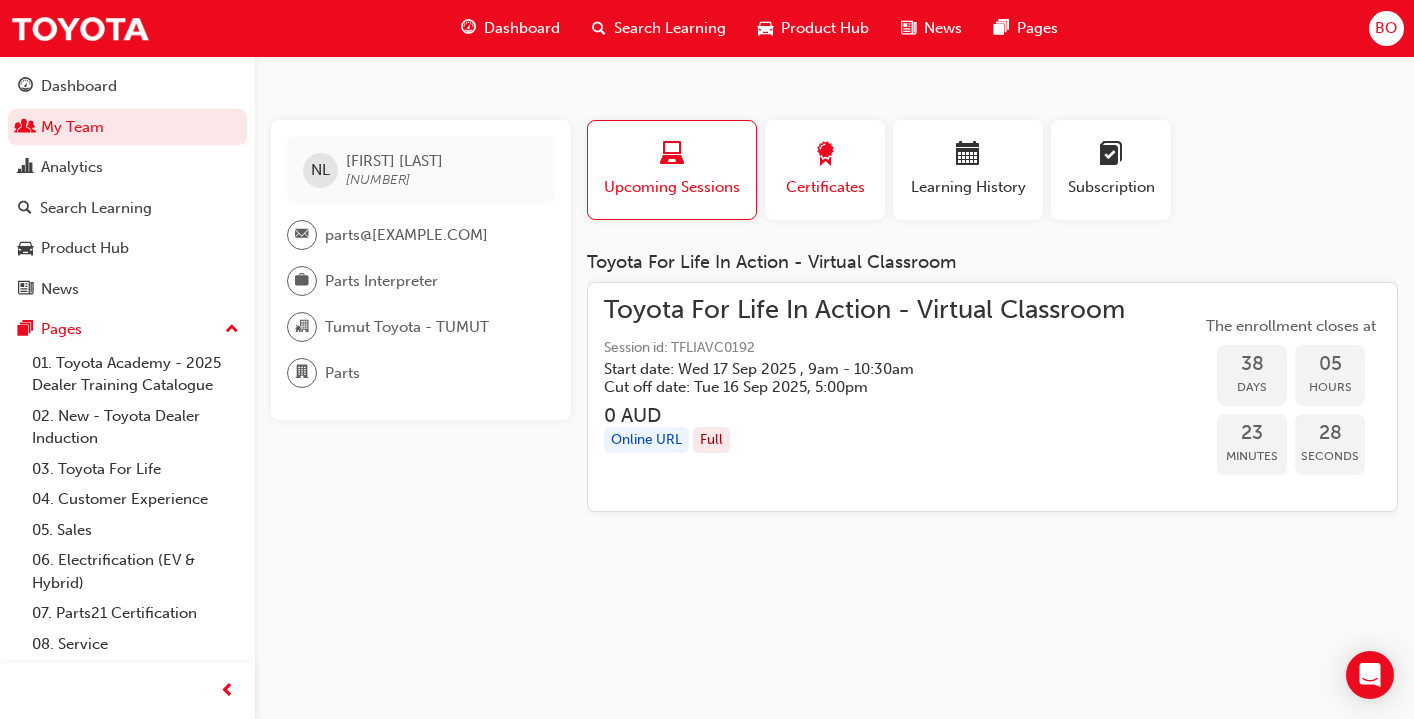 click at bounding box center [825, 155] 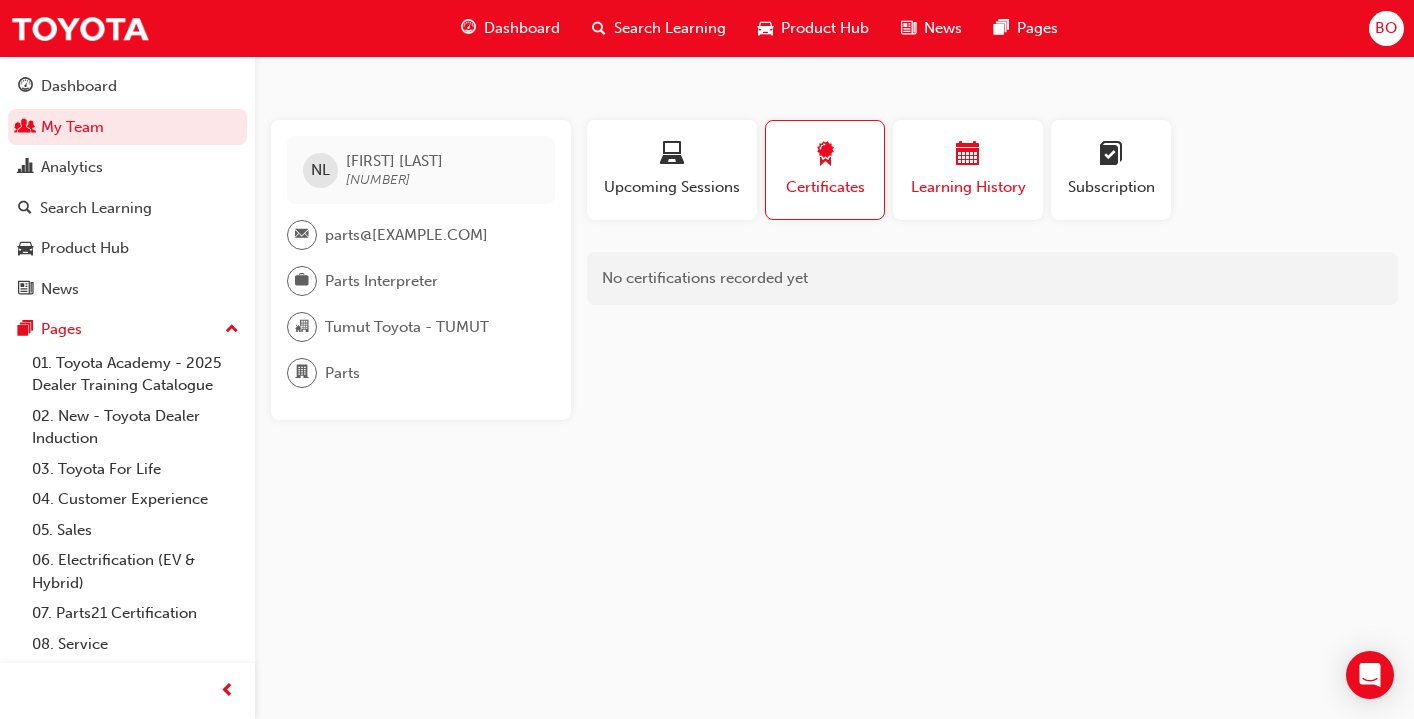 click on "Learning History" at bounding box center [968, 187] 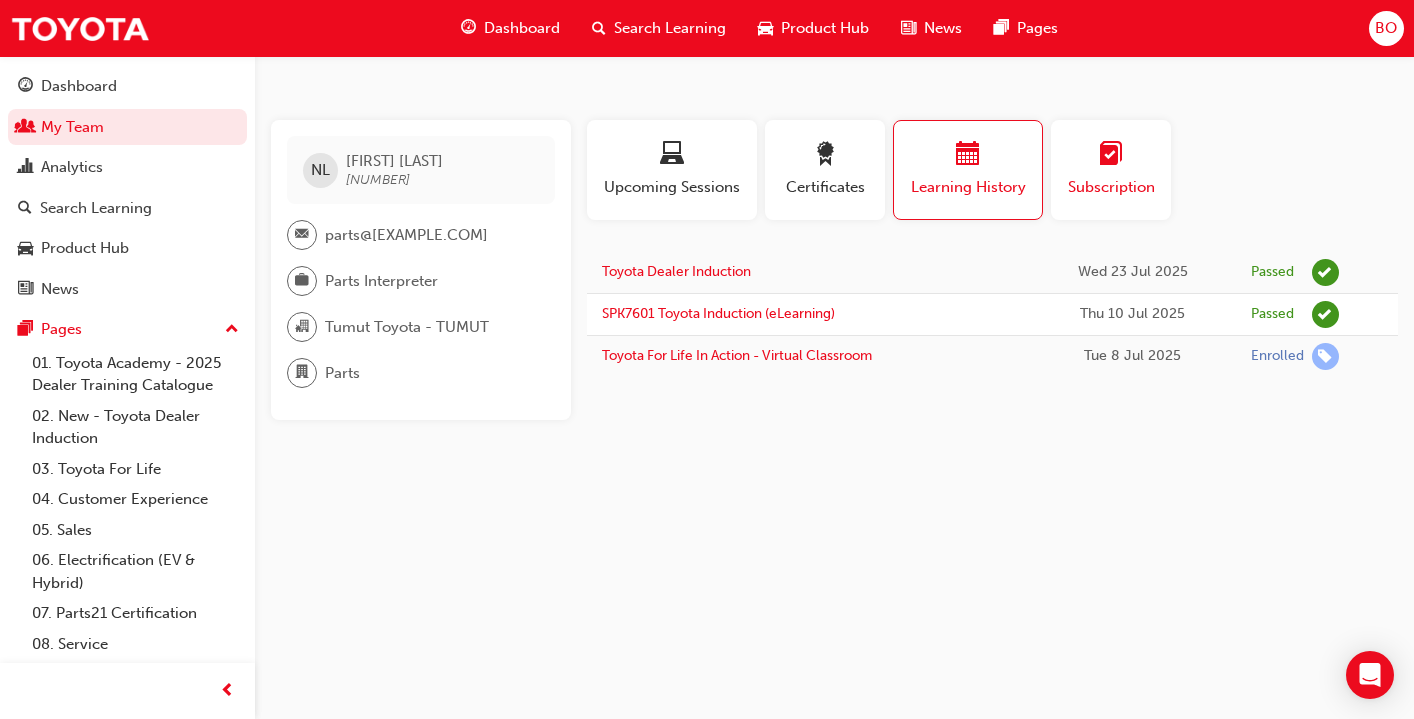click at bounding box center [1111, 157] 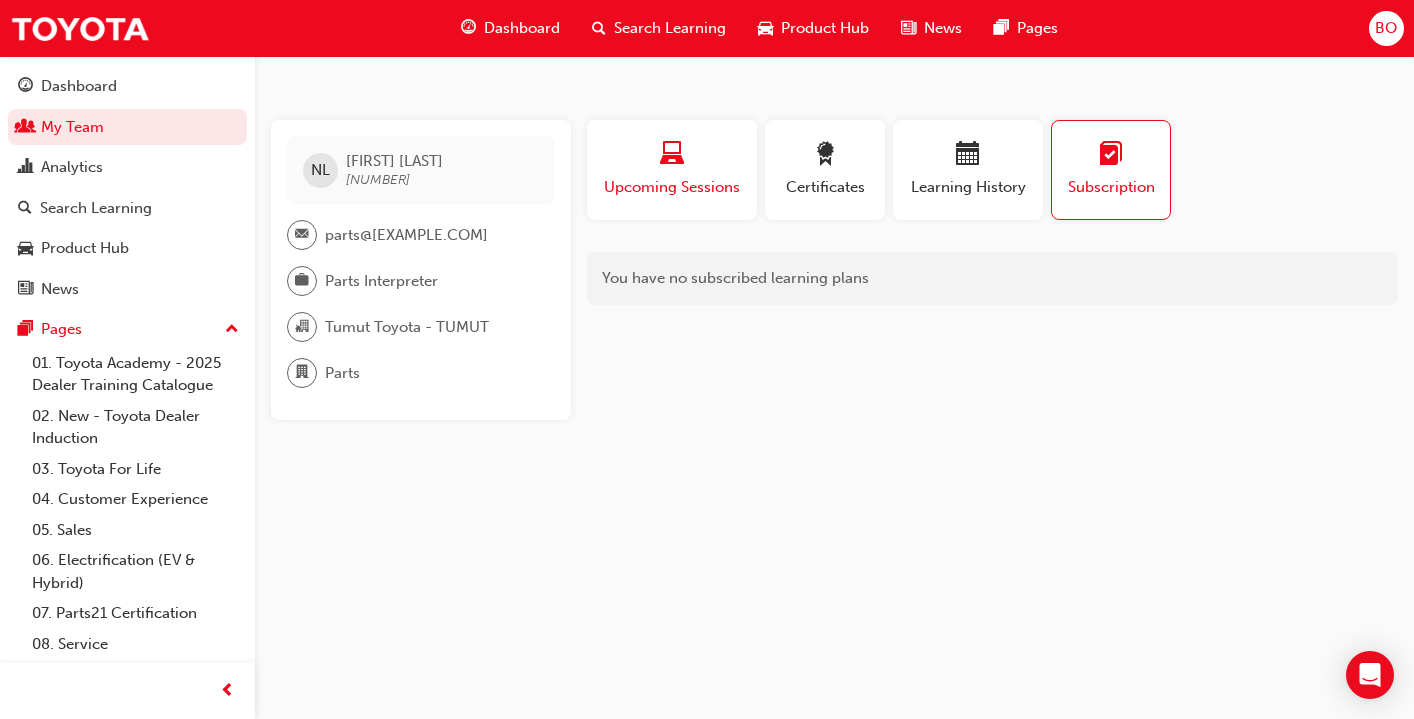 click at bounding box center (672, 157) 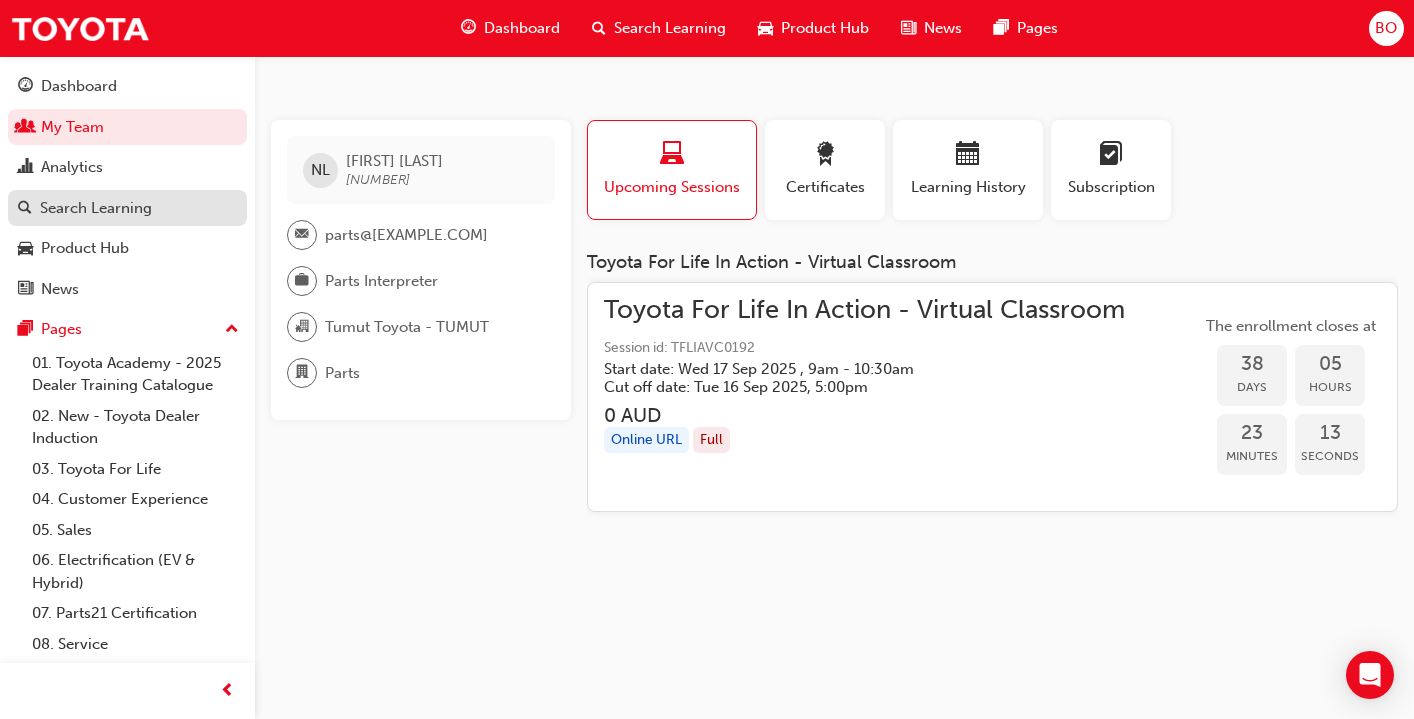 click on "Search Learning" at bounding box center (96, 208) 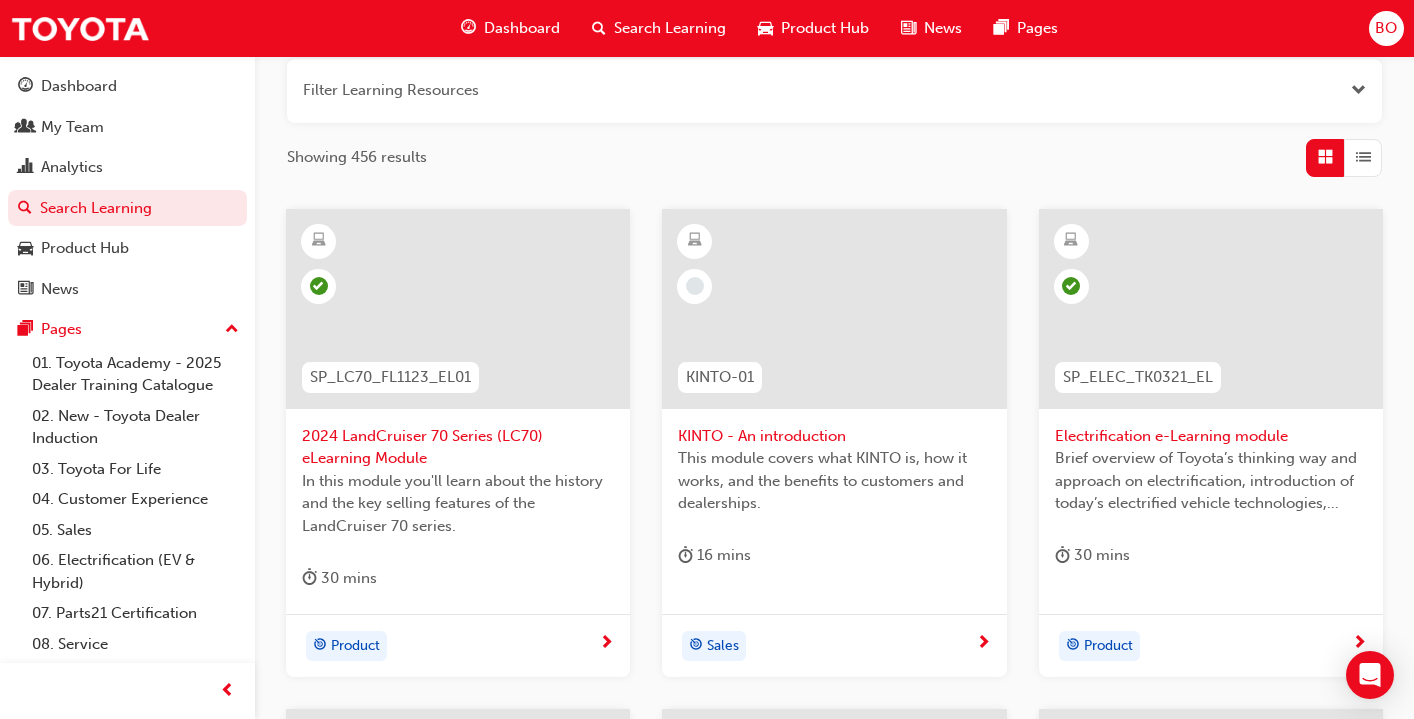 scroll, scrollTop: 0, scrollLeft: 0, axis: both 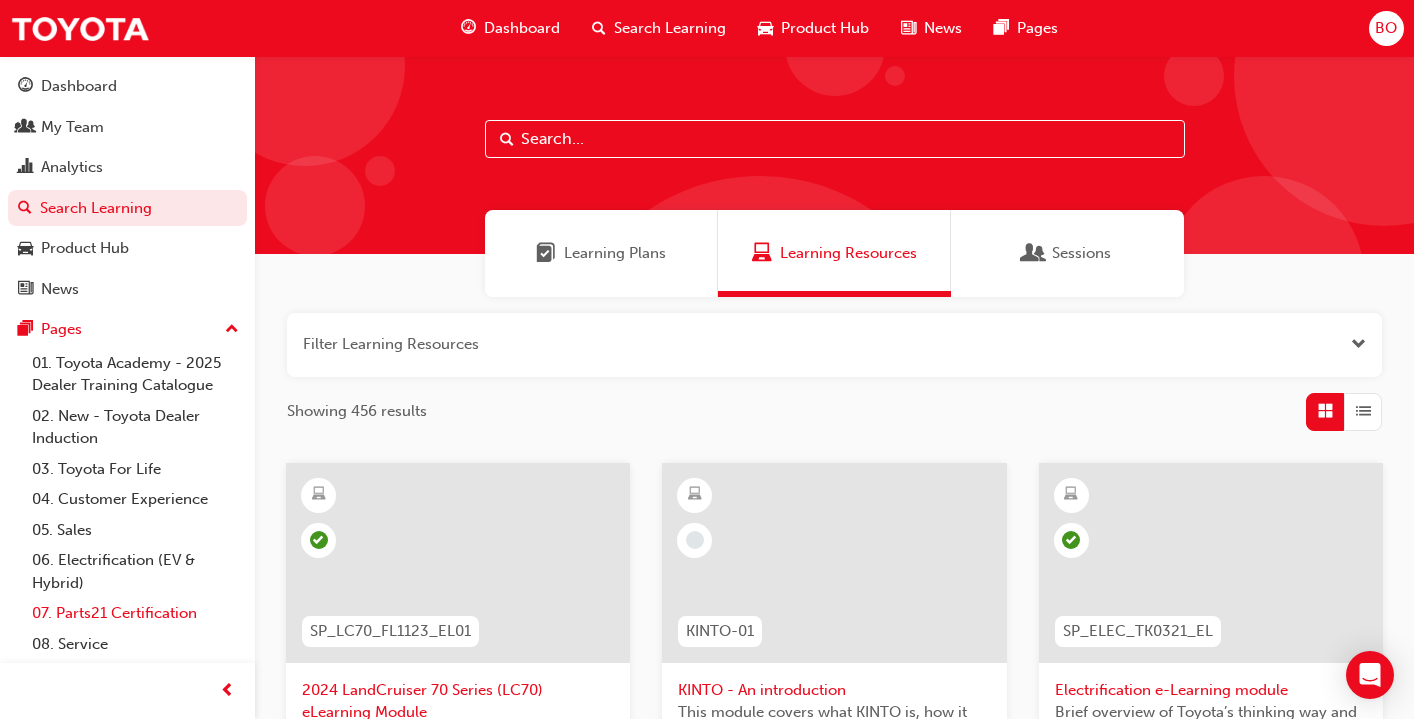 click on "07. Parts21 Certification" at bounding box center (135, 613) 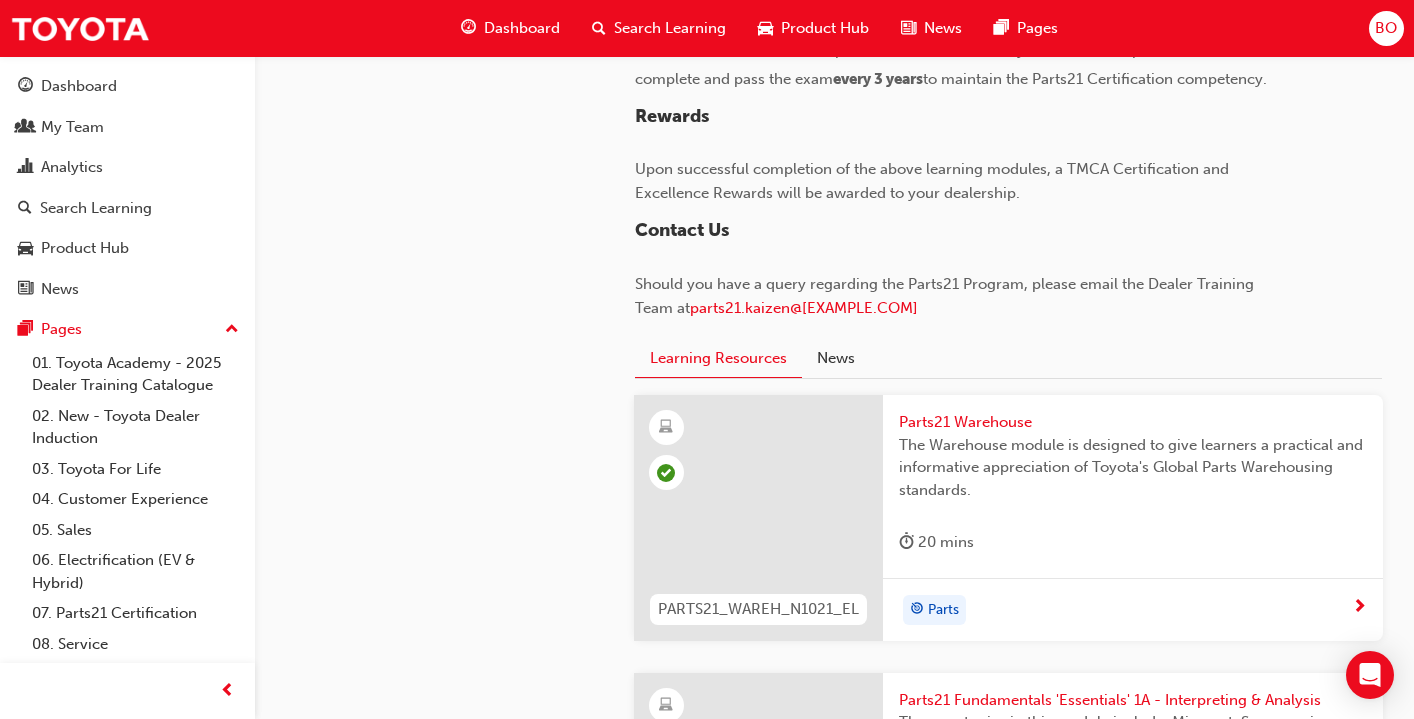 scroll, scrollTop: 1805, scrollLeft: 0, axis: vertical 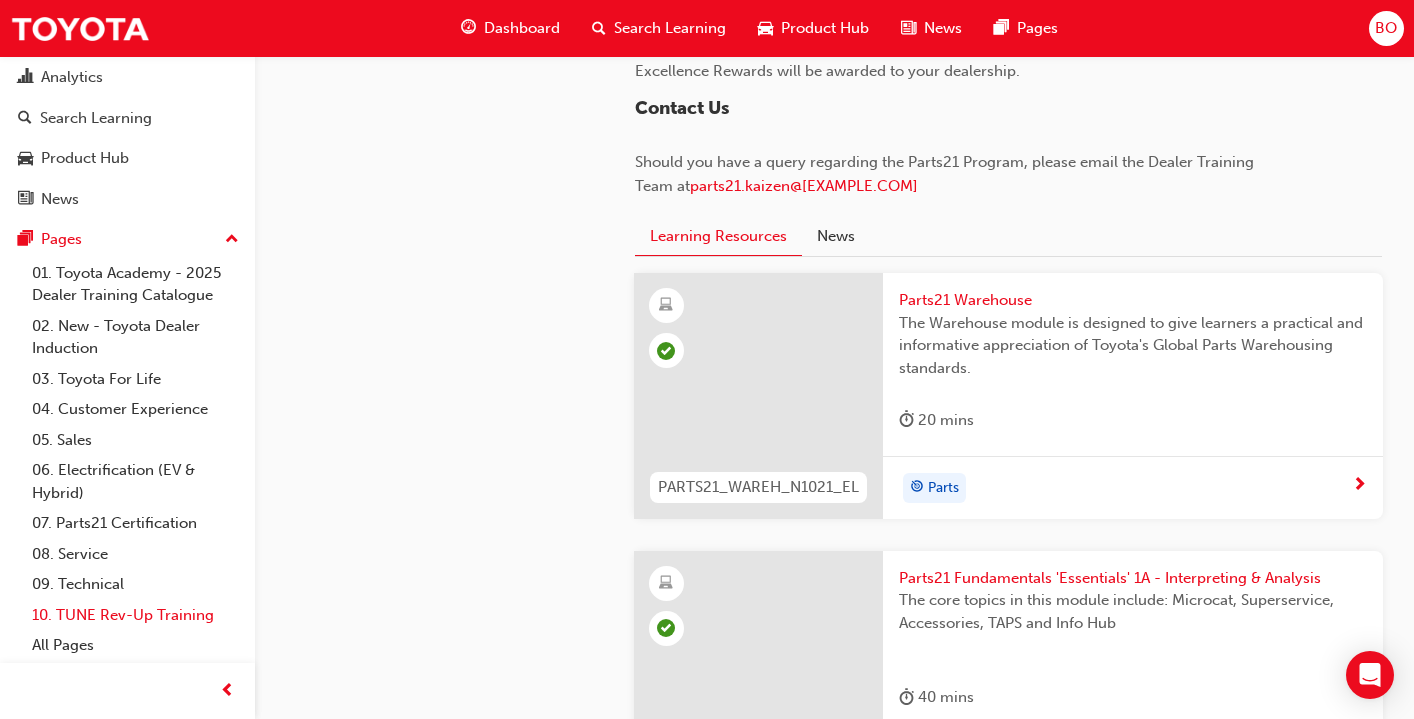 click on "10. TUNE Rev-Up Training" at bounding box center [135, 615] 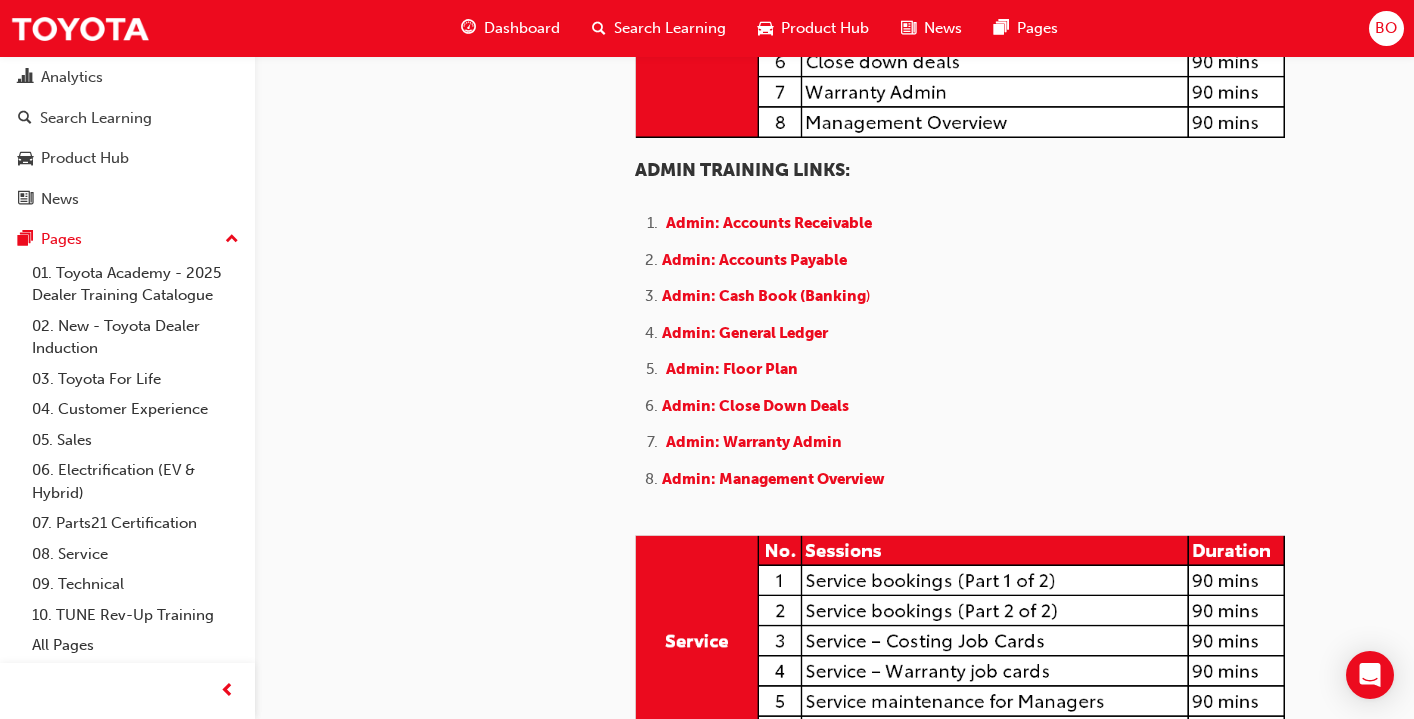 scroll, scrollTop: 0, scrollLeft: 0, axis: both 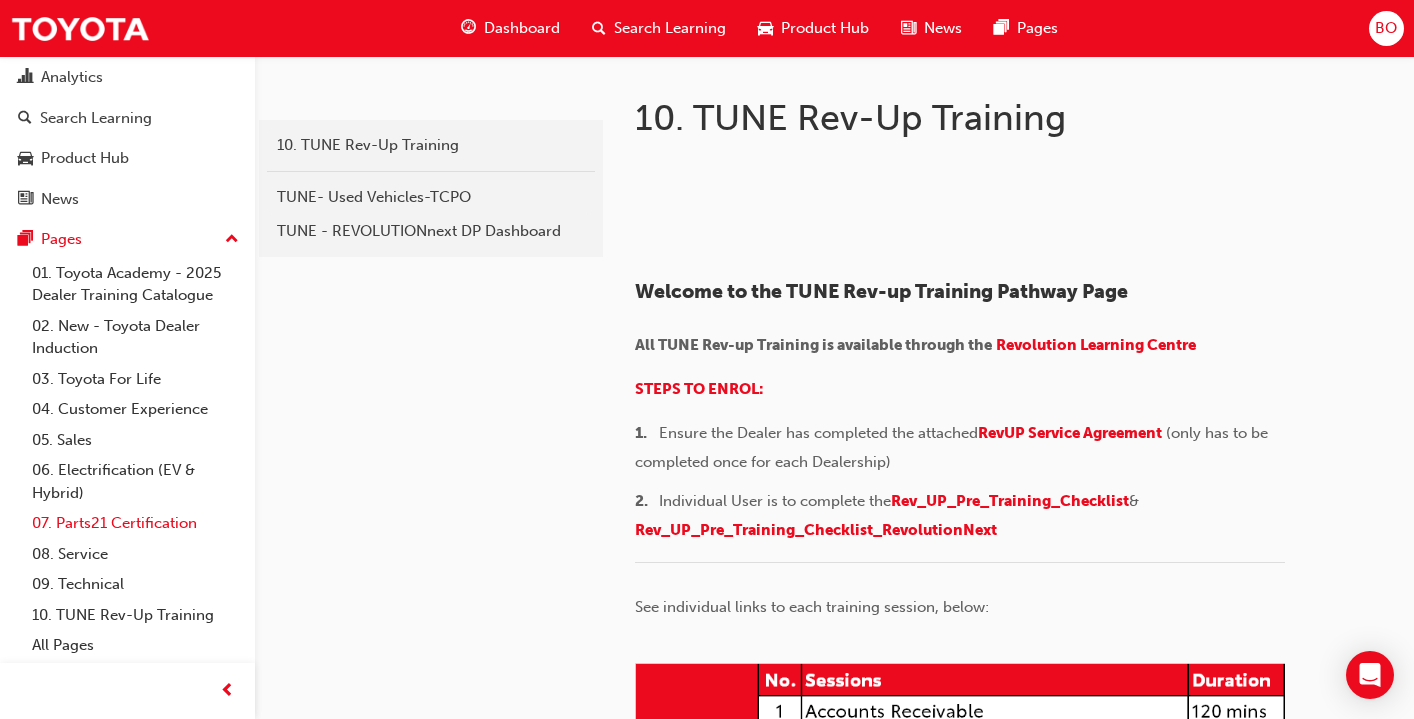 click on "07. Parts21 Certification" at bounding box center [135, 523] 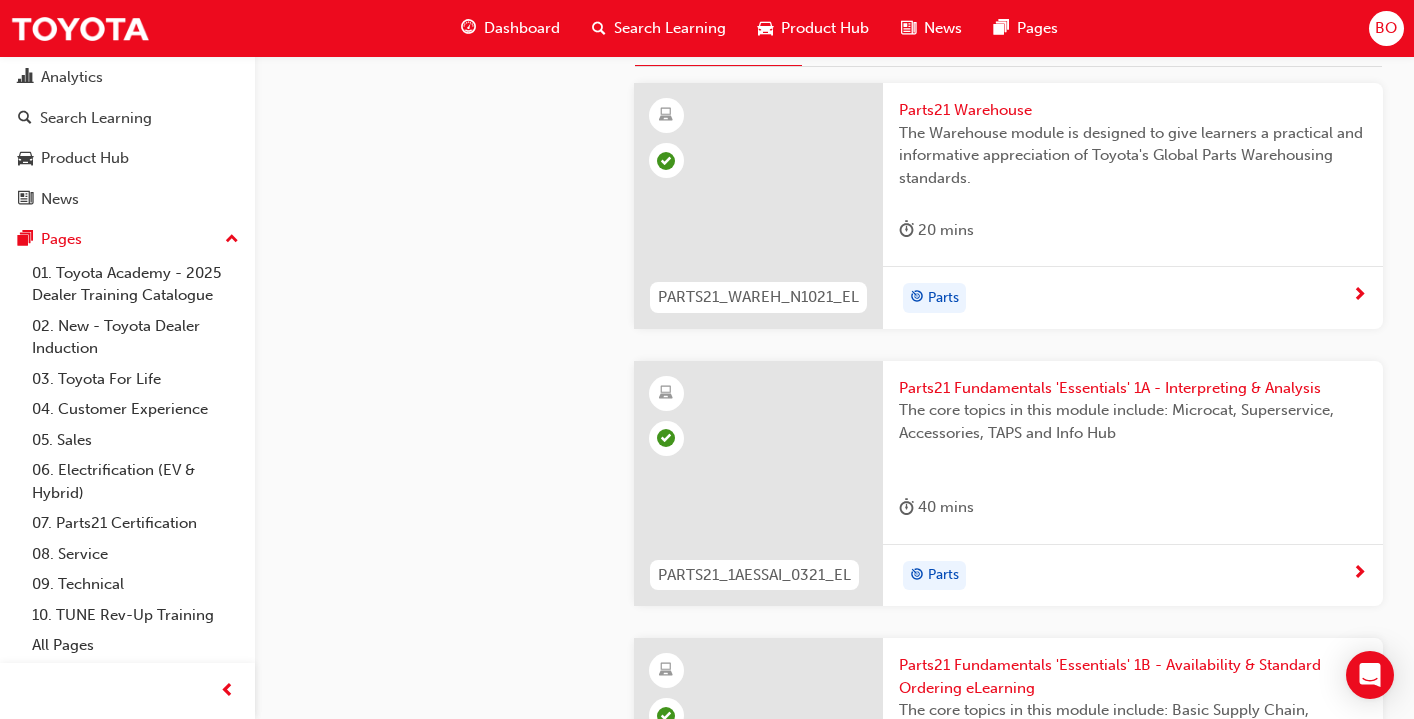 scroll, scrollTop: 2111, scrollLeft: 0, axis: vertical 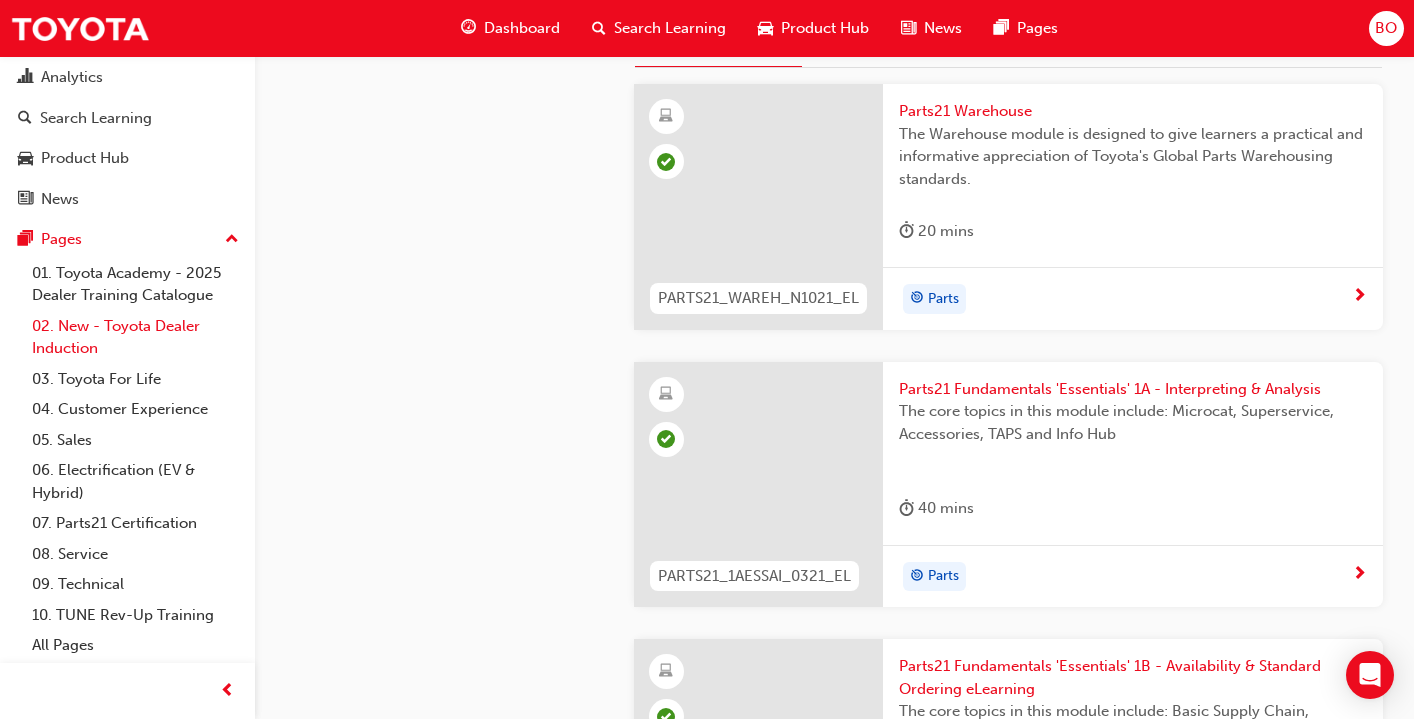 click on "02. New - Toyota Dealer Induction" at bounding box center (135, 337) 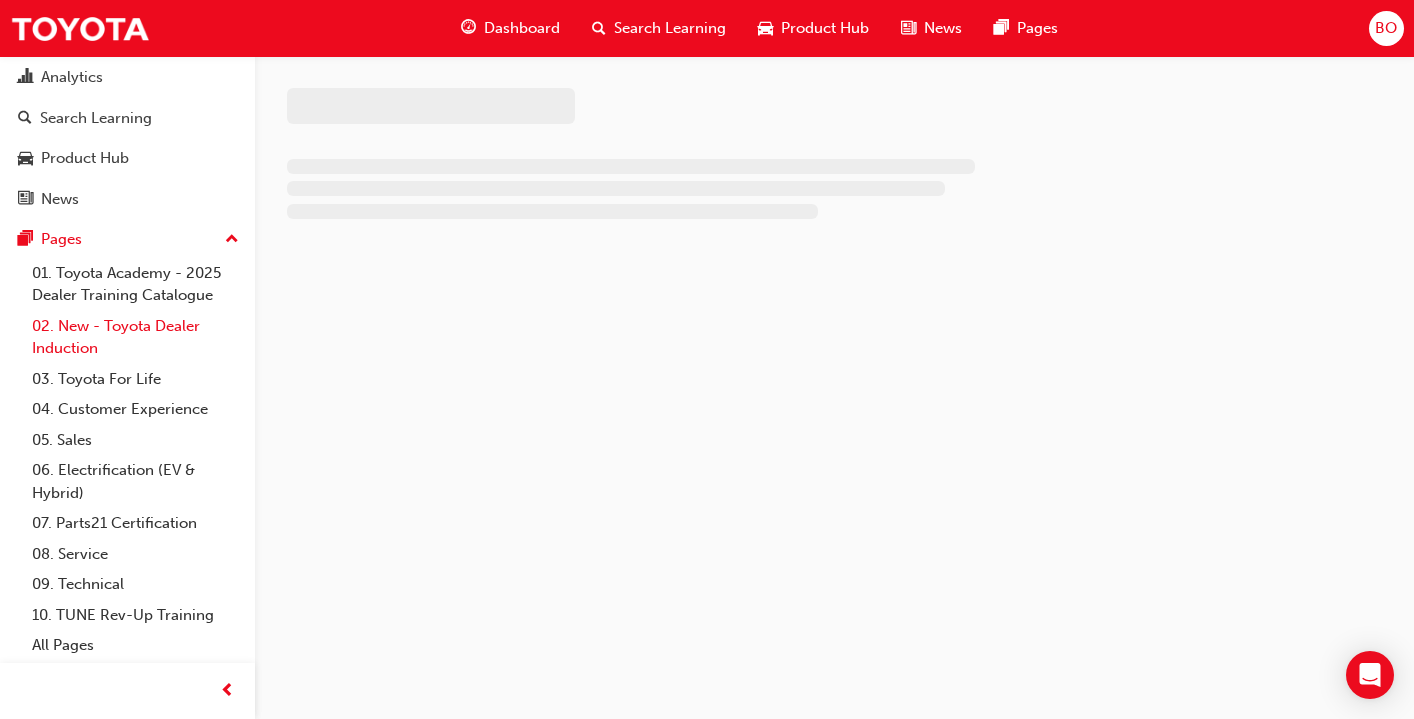 scroll, scrollTop: 0, scrollLeft: 0, axis: both 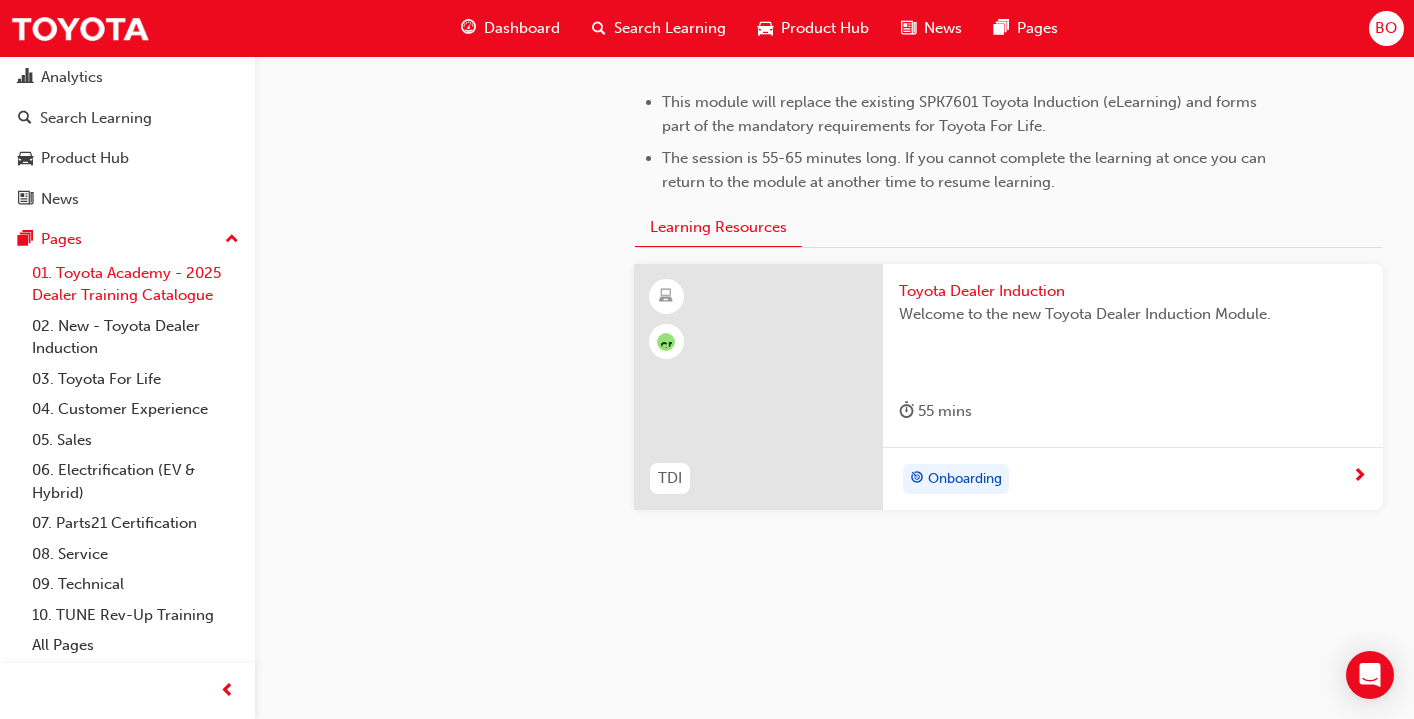 click on "01. Toyota Academy - 2025 Dealer Training Catalogue" at bounding box center (135, 284) 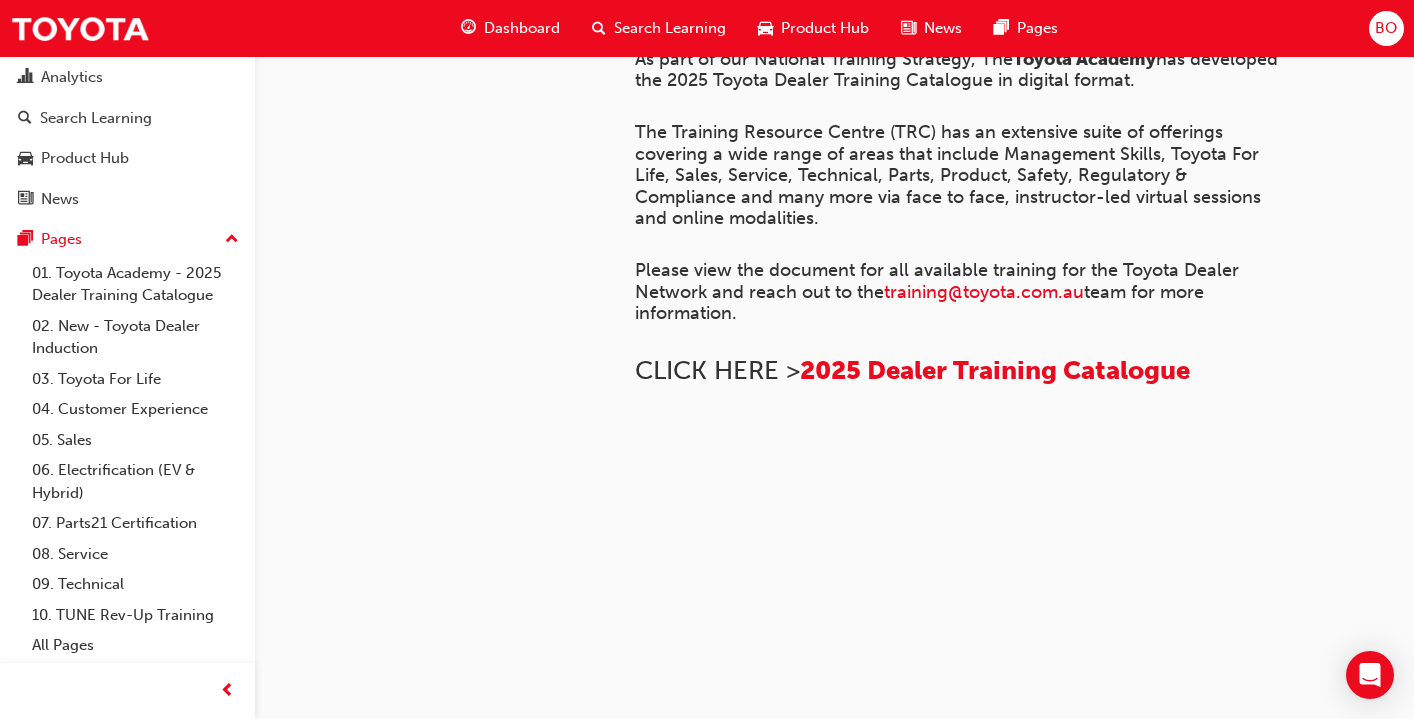 scroll, scrollTop: 849, scrollLeft: 0, axis: vertical 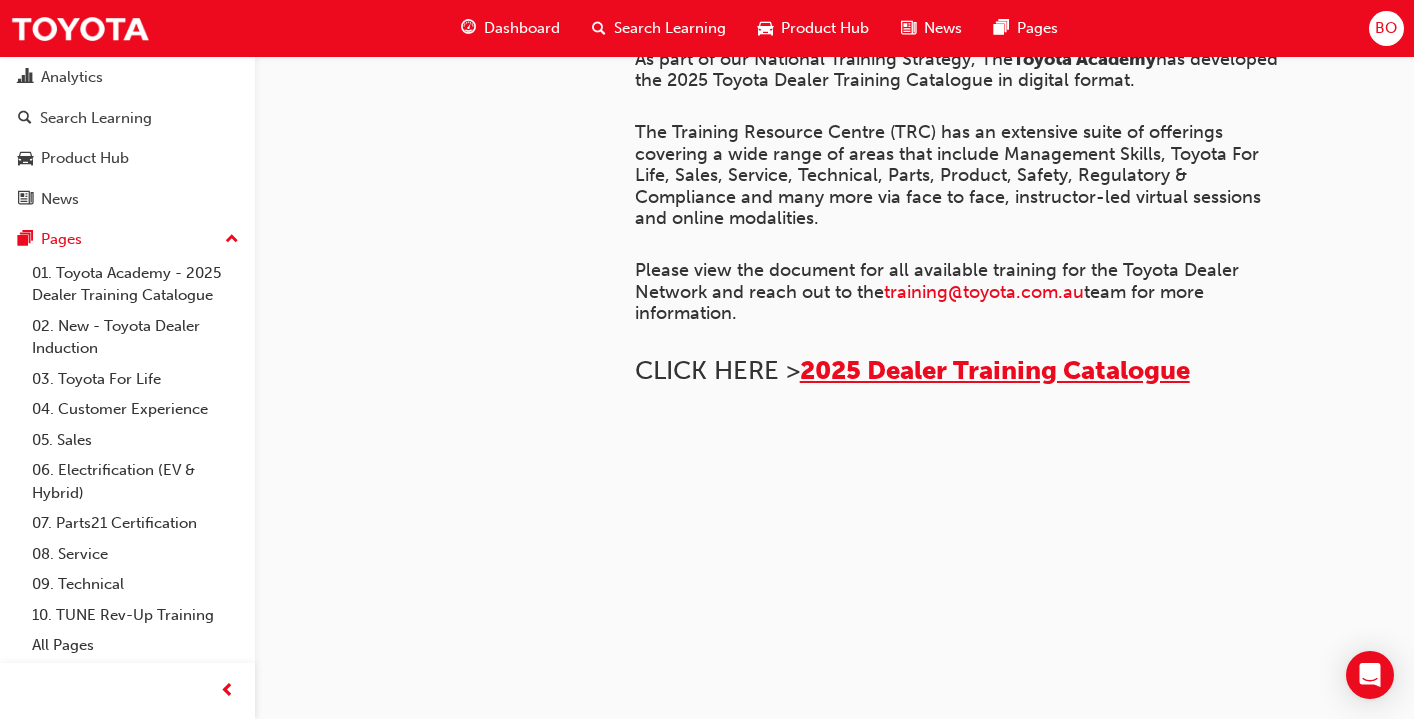 click on "2025 Dealer Training Catalogue" at bounding box center [995, 370] 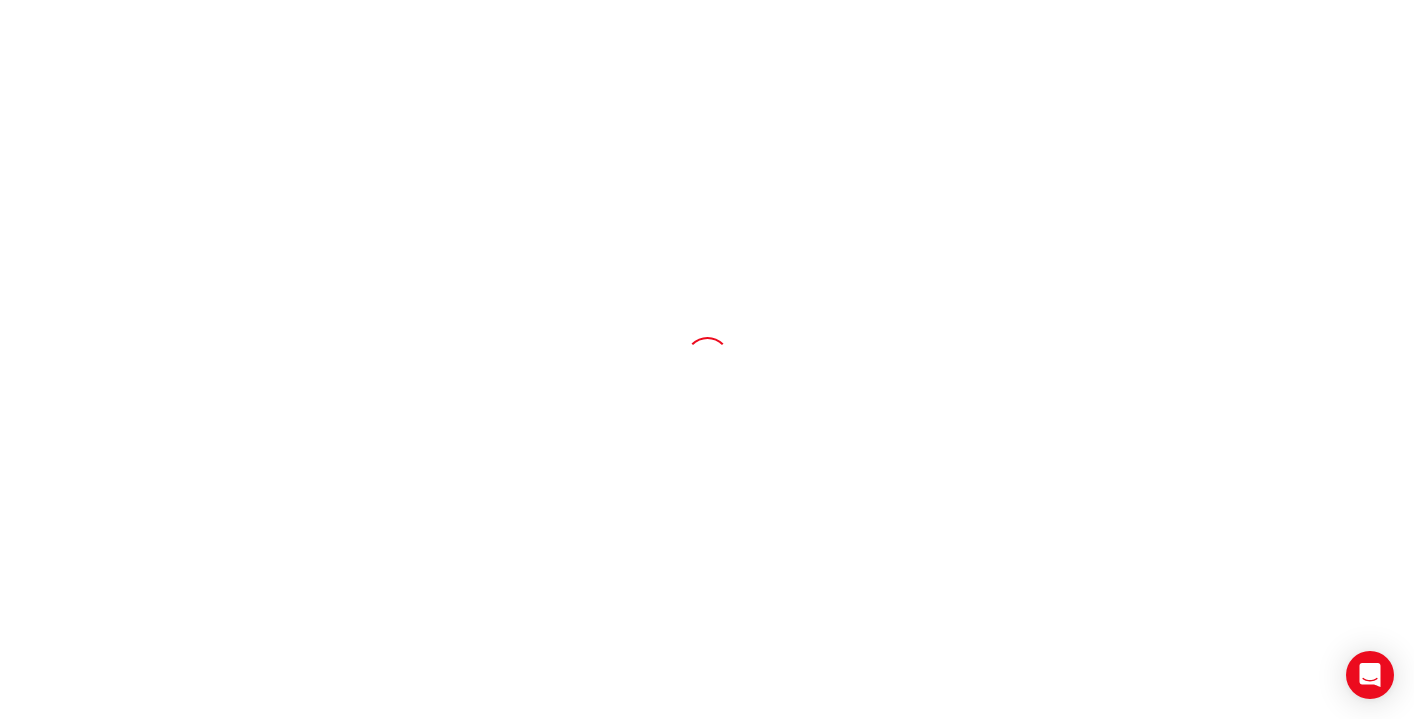 scroll, scrollTop: 0, scrollLeft: 0, axis: both 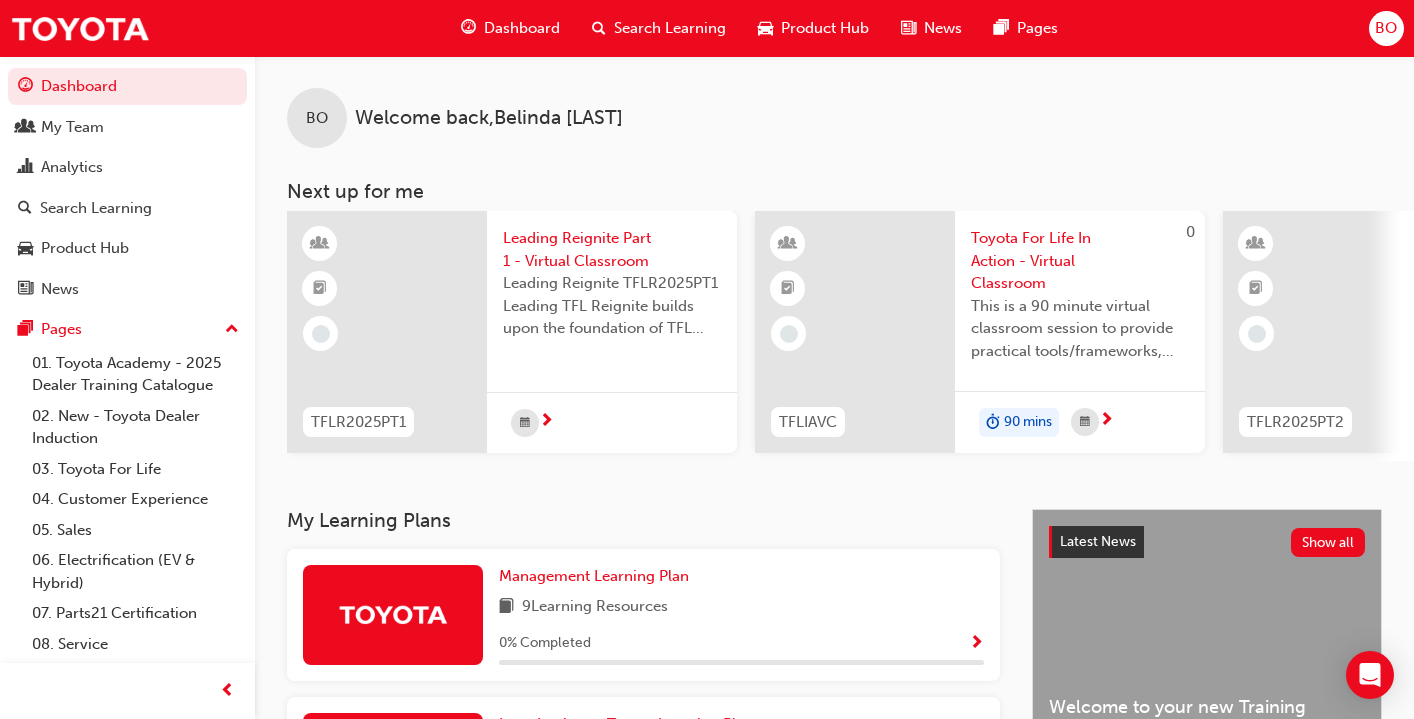 click on "Product Hub" at bounding box center [825, 28] 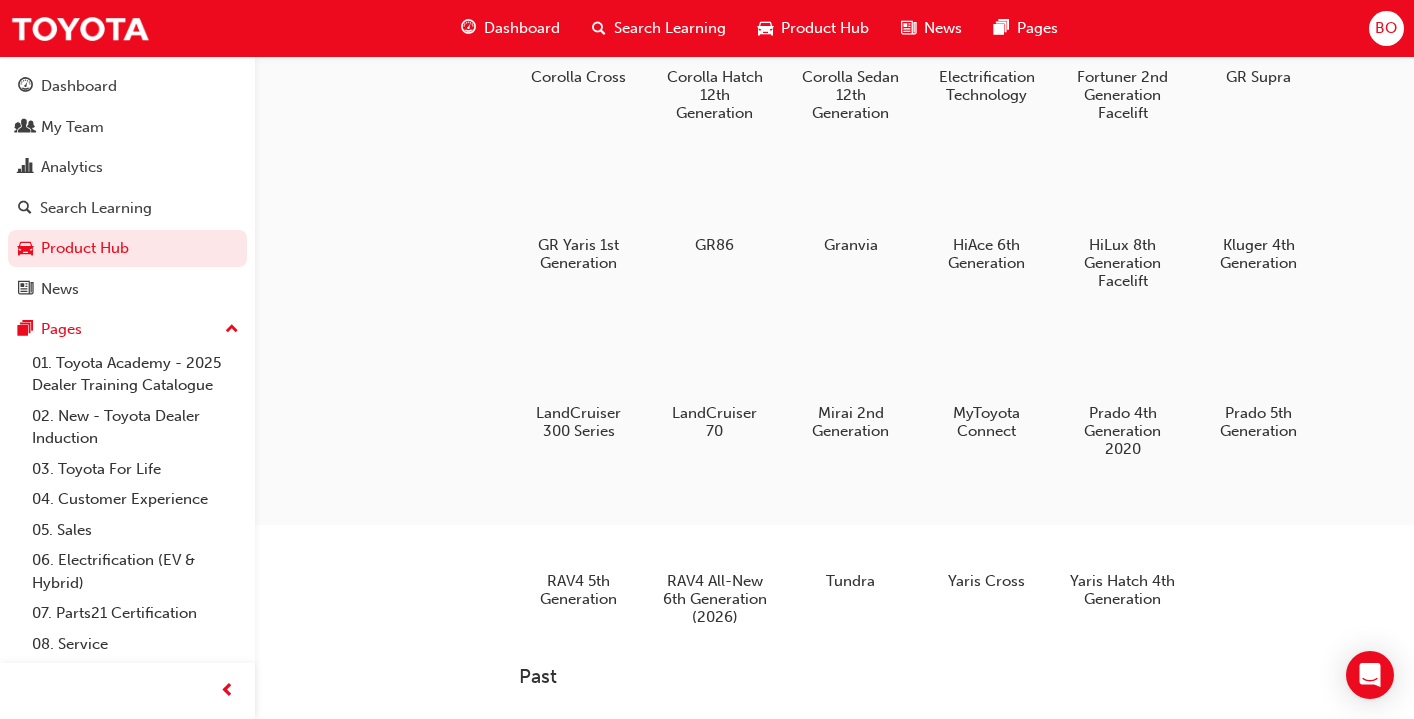 scroll, scrollTop: 0, scrollLeft: 0, axis: both 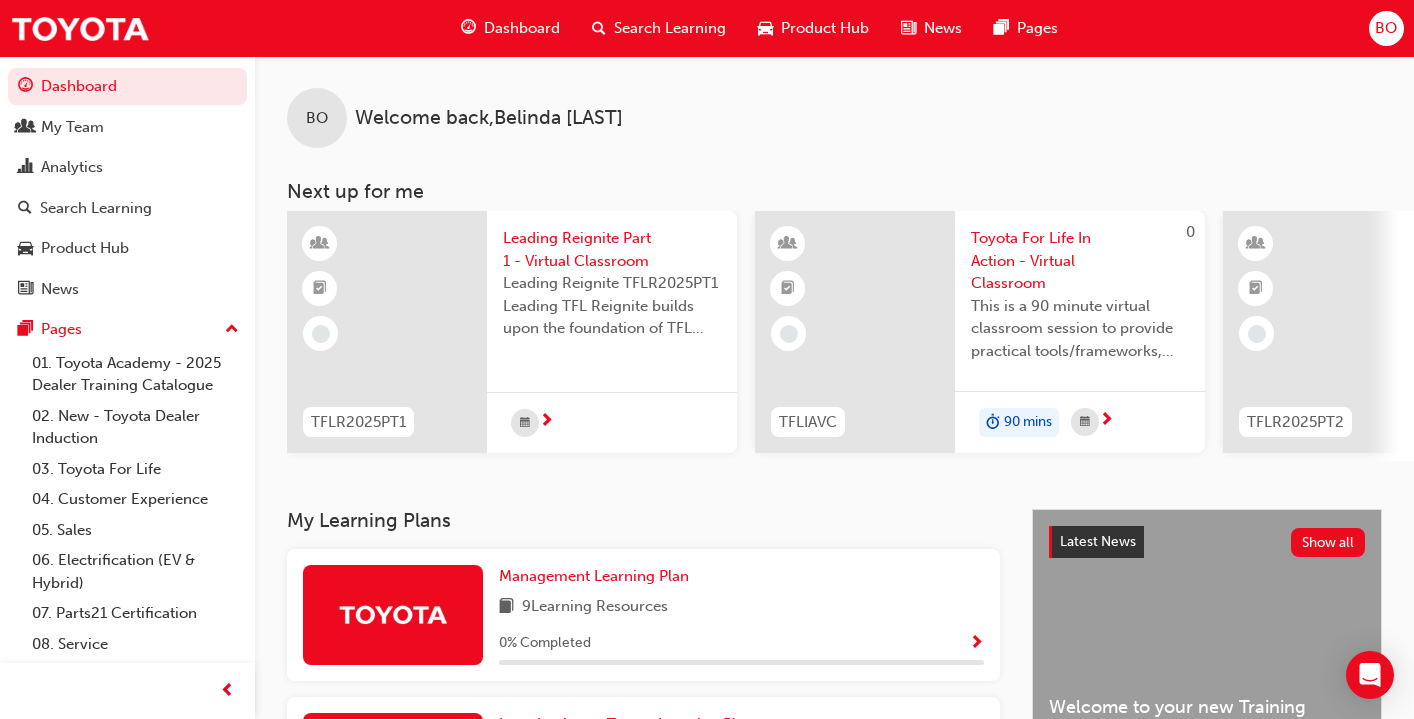 click on "BO" at bounding box center (1386, 28) 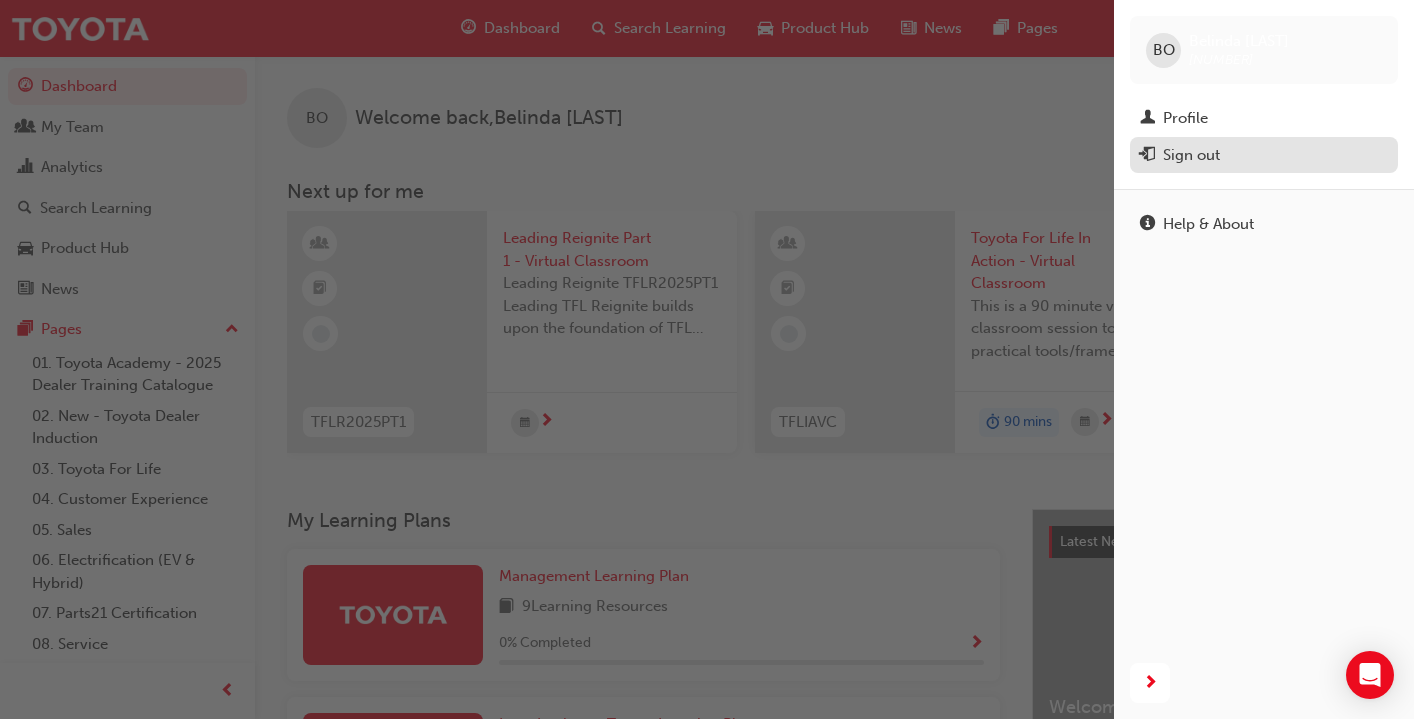 click on "Sign out" at bounding box center [1264, 155] 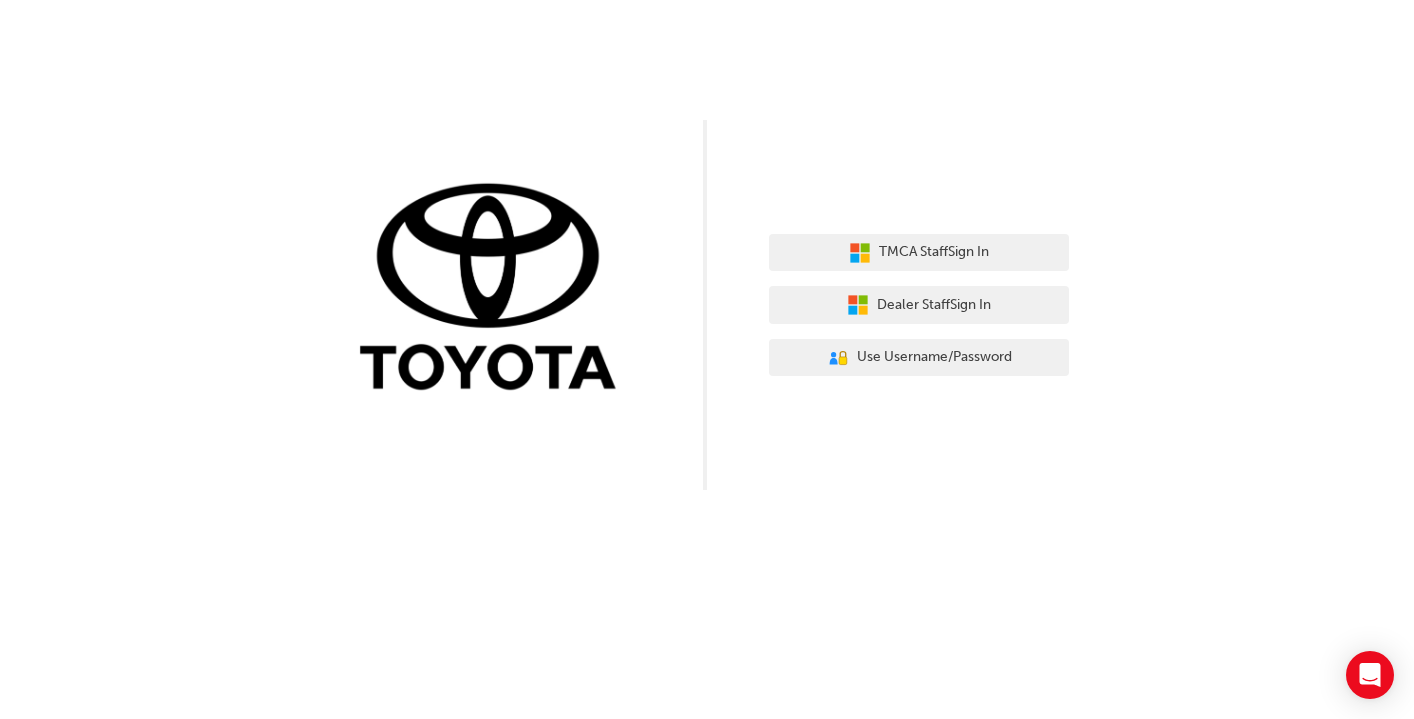 scroll, scrollTop: 0, scrollLeft: 0, axis: both 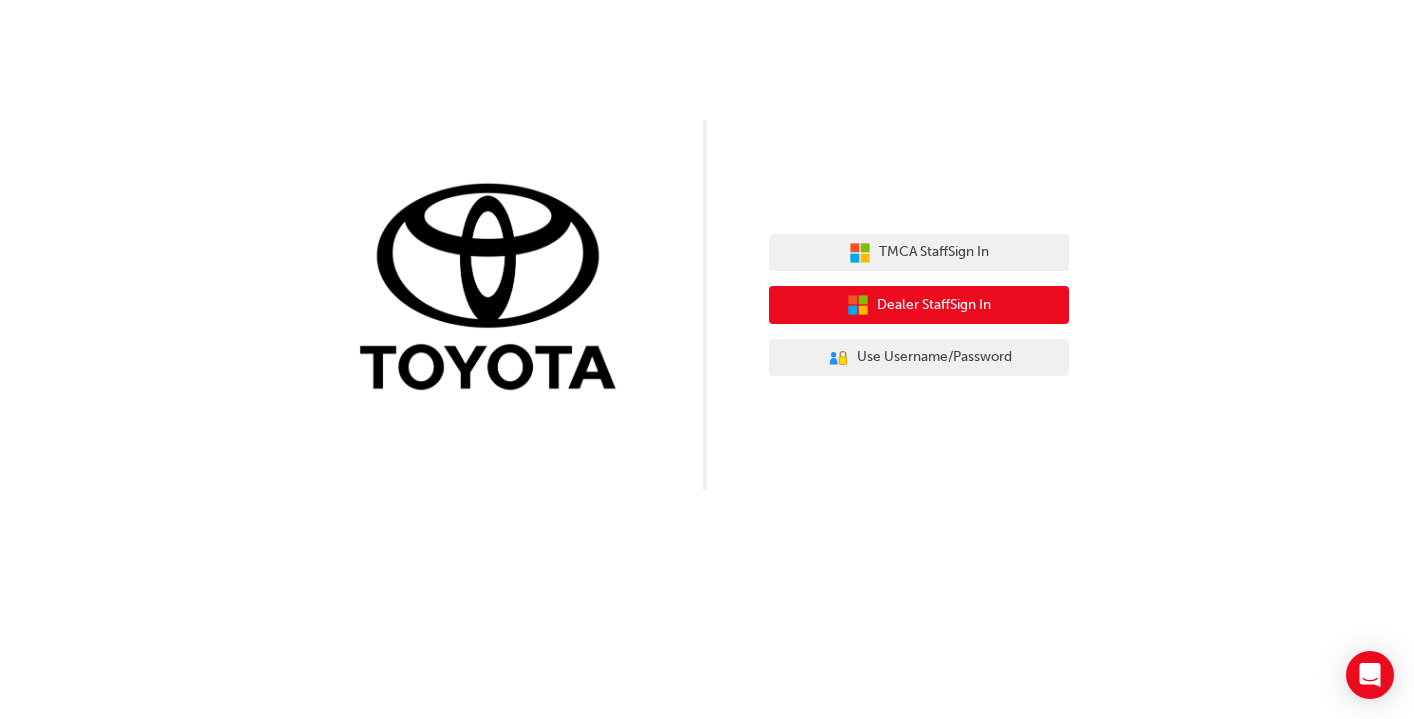 click on "Dealer Staff  Sign In" at bounding box center (934, 305) 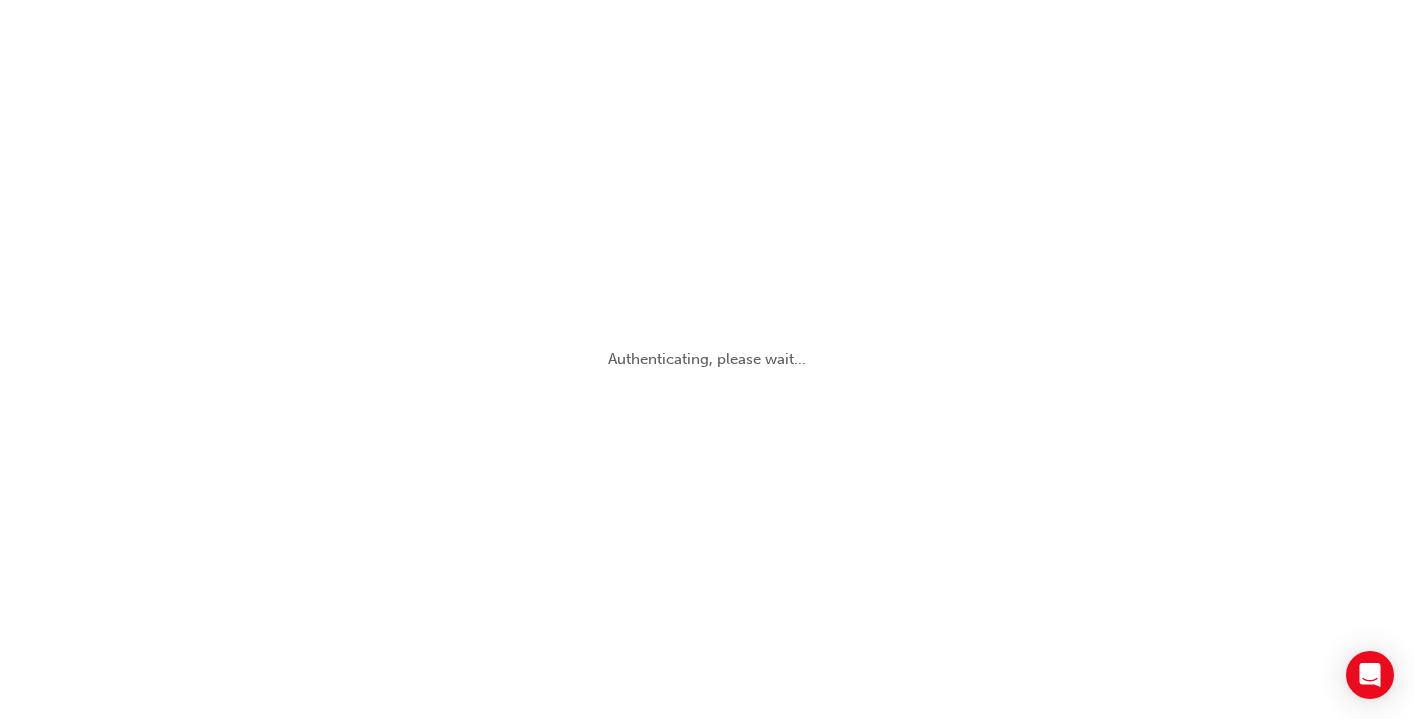 scroll, scrollTop: 0, scrollLeft: 0, axis: both 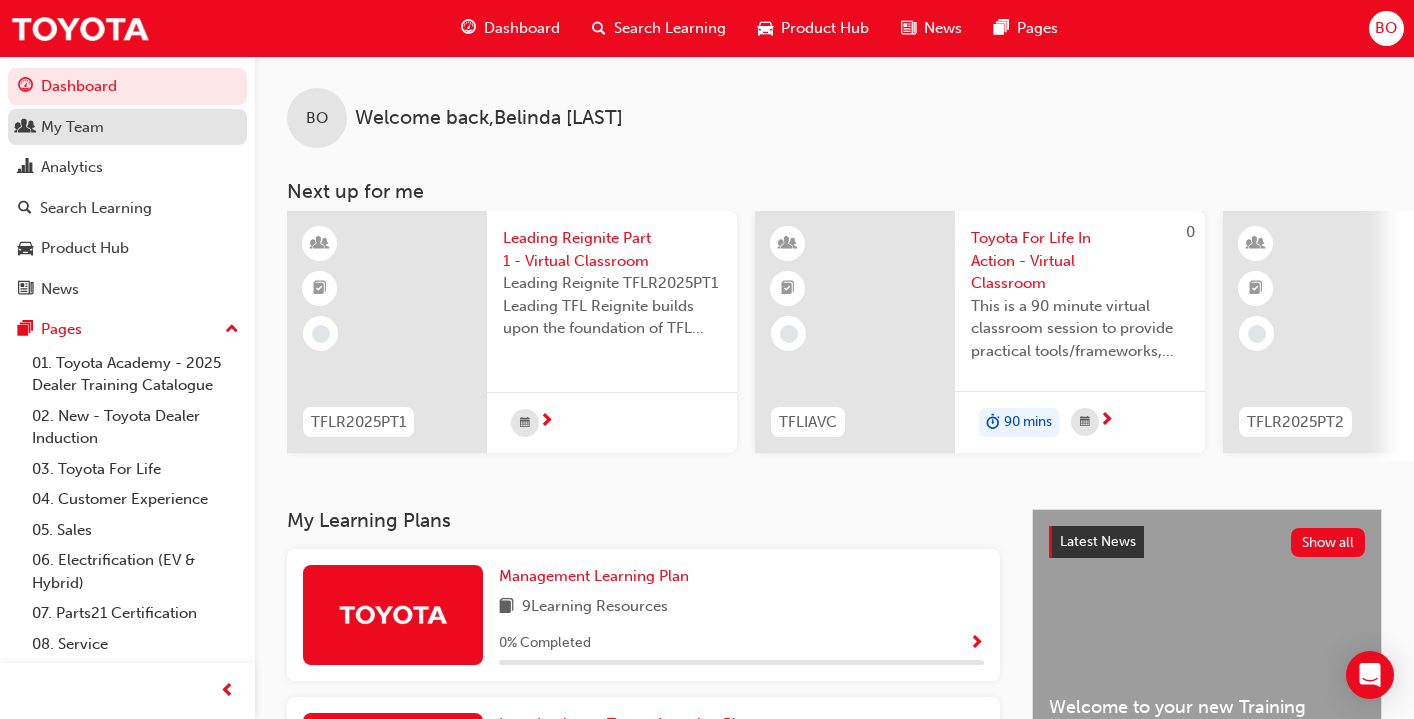 click on "My Team" at bounding box center [72, 127] 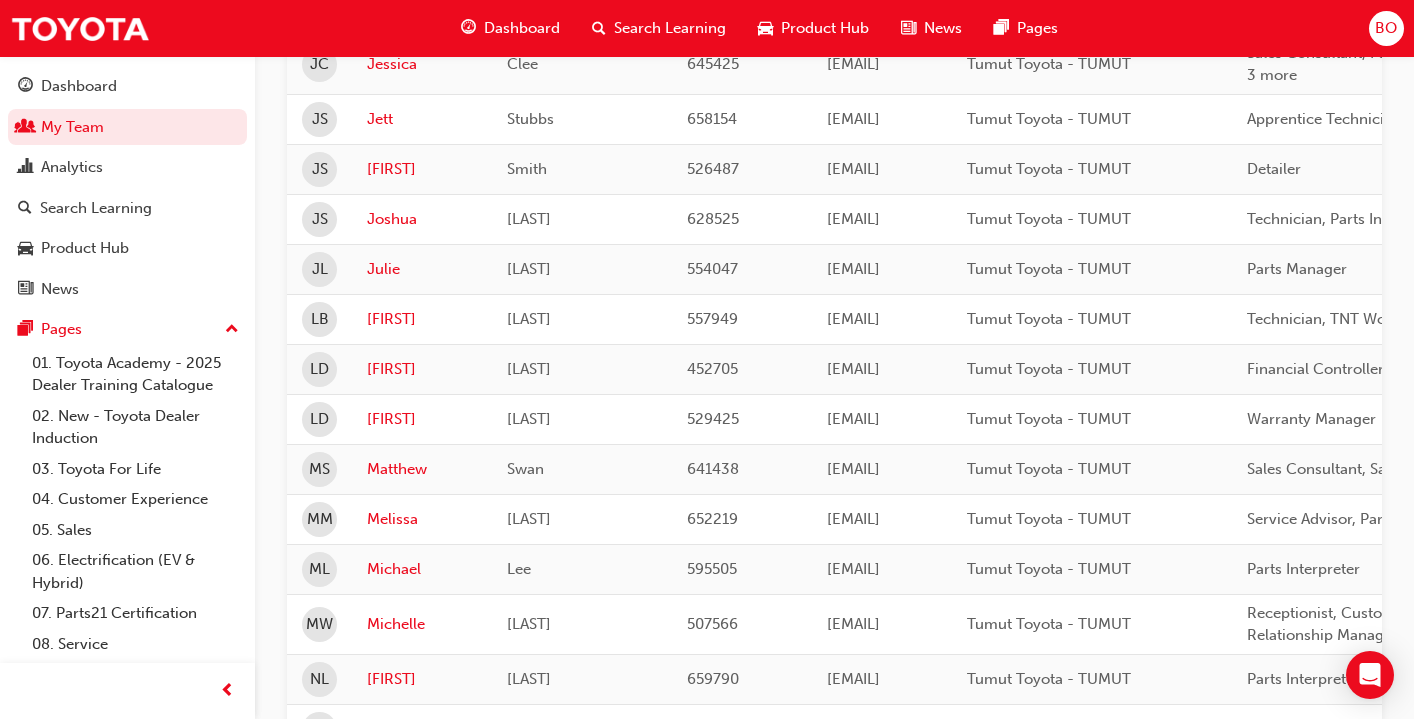 scroll, scrollTop: 649, scrollLeft: 0, axis: vertical 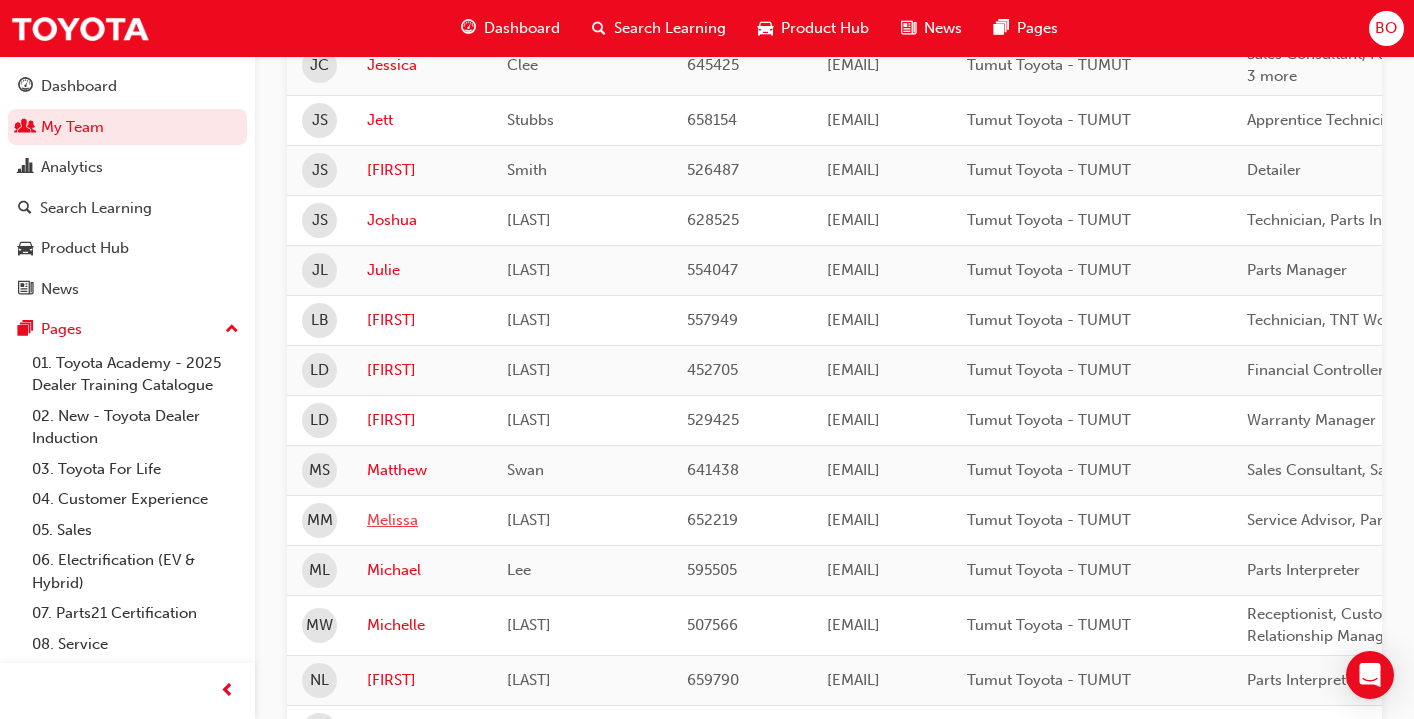 click on "Melissa" at bounding box center (422, 520) 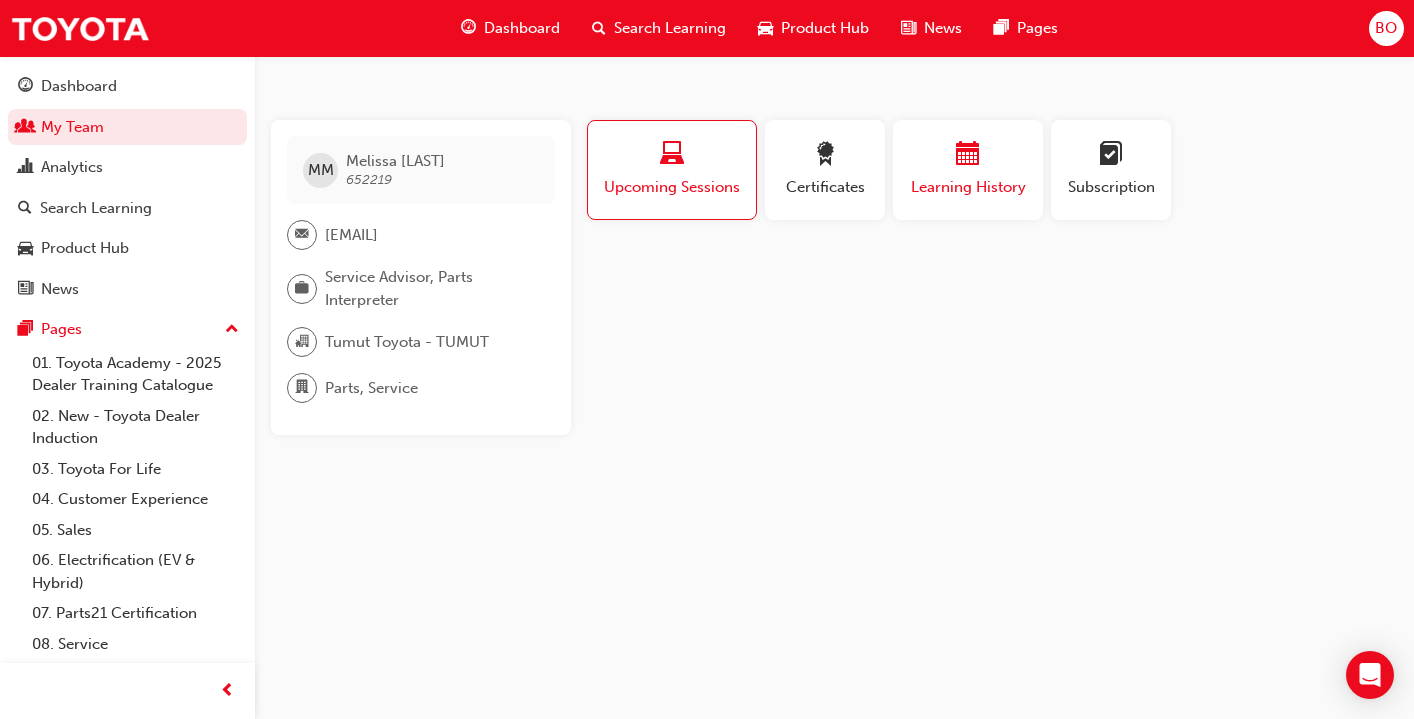 click on "Learning History" at bounding box center [968, 187] 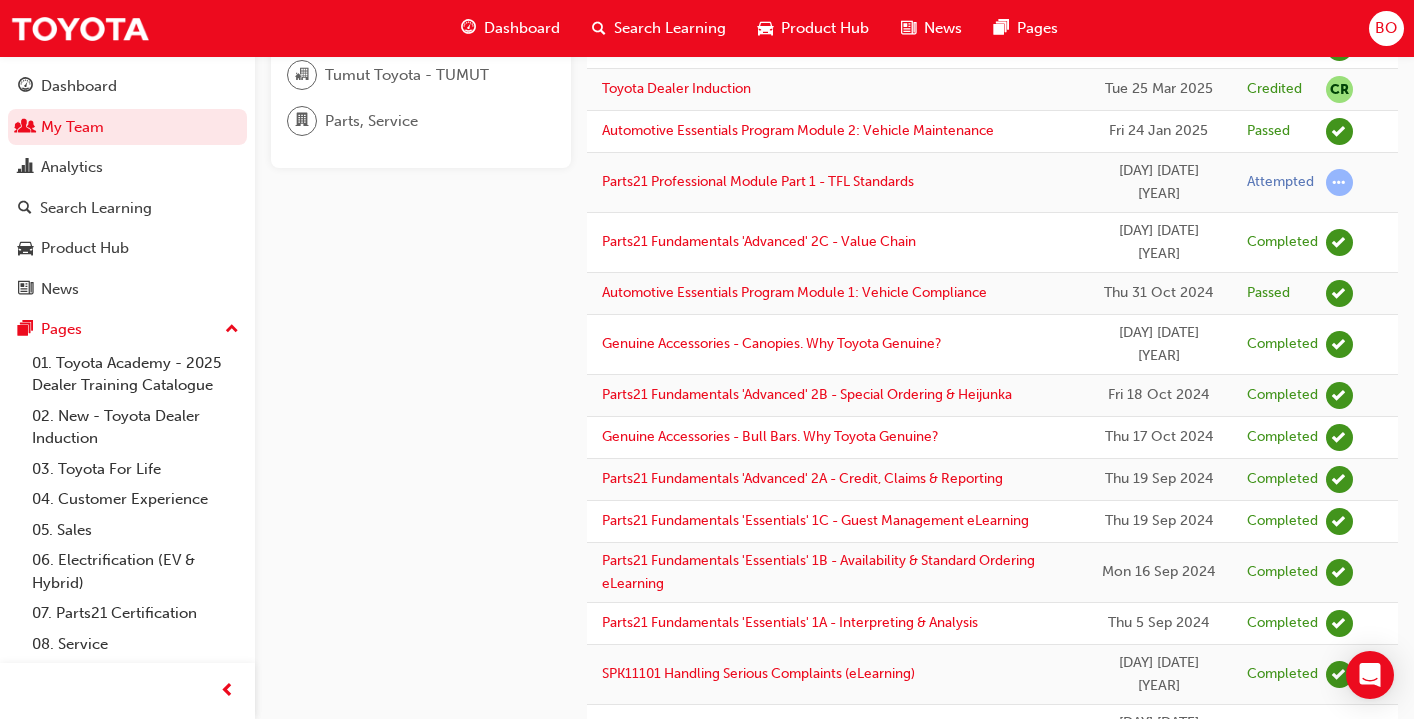 scroll, scrollTop: 0, scrollLeft: 0, axis: both 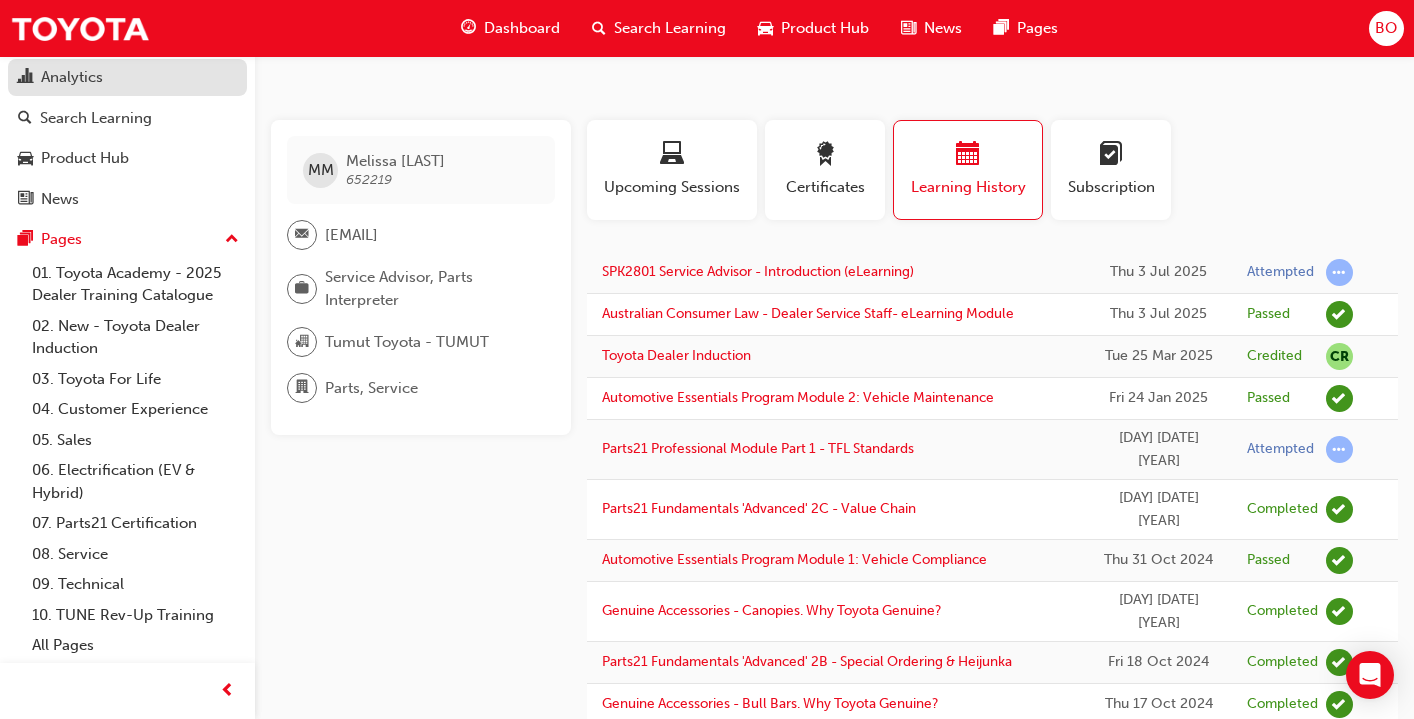 click on "Analytics" at bounding box center [72, 77] 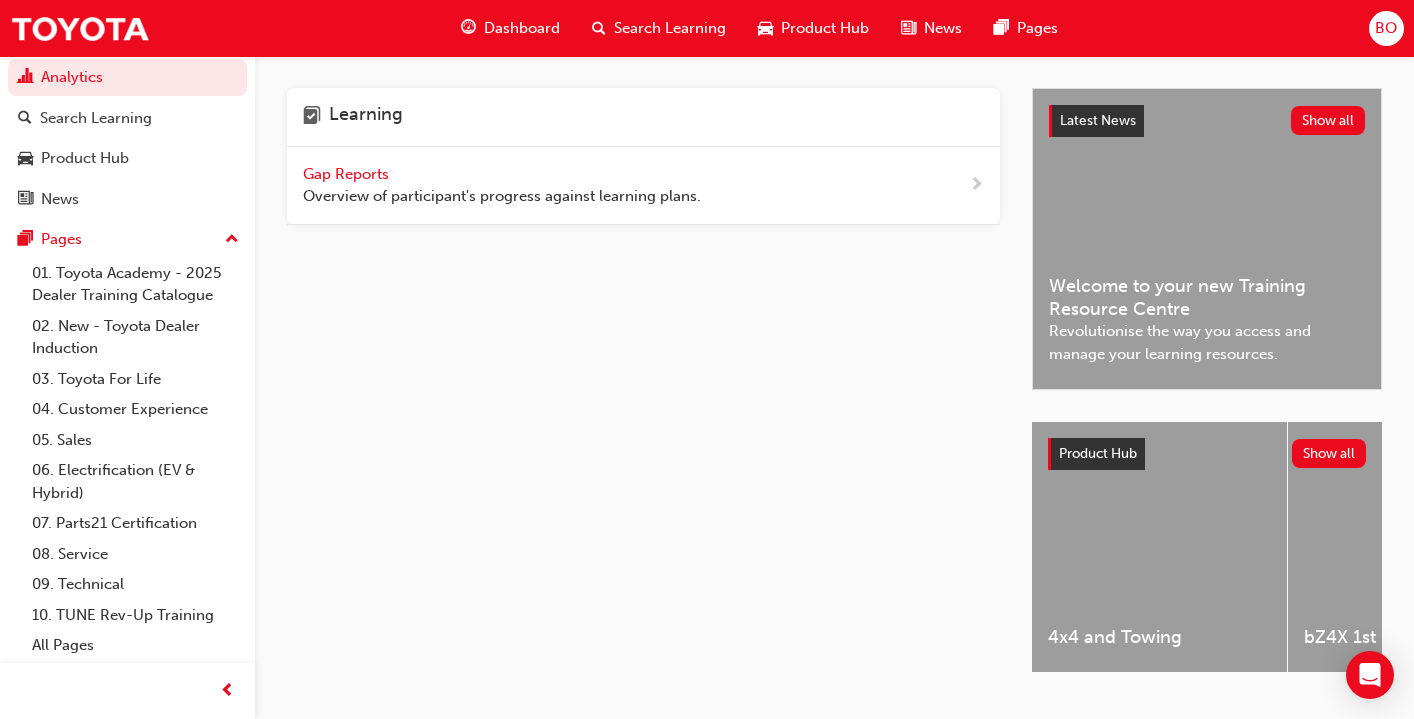 click on "Gap Reports" at bounding box center [348, 174] 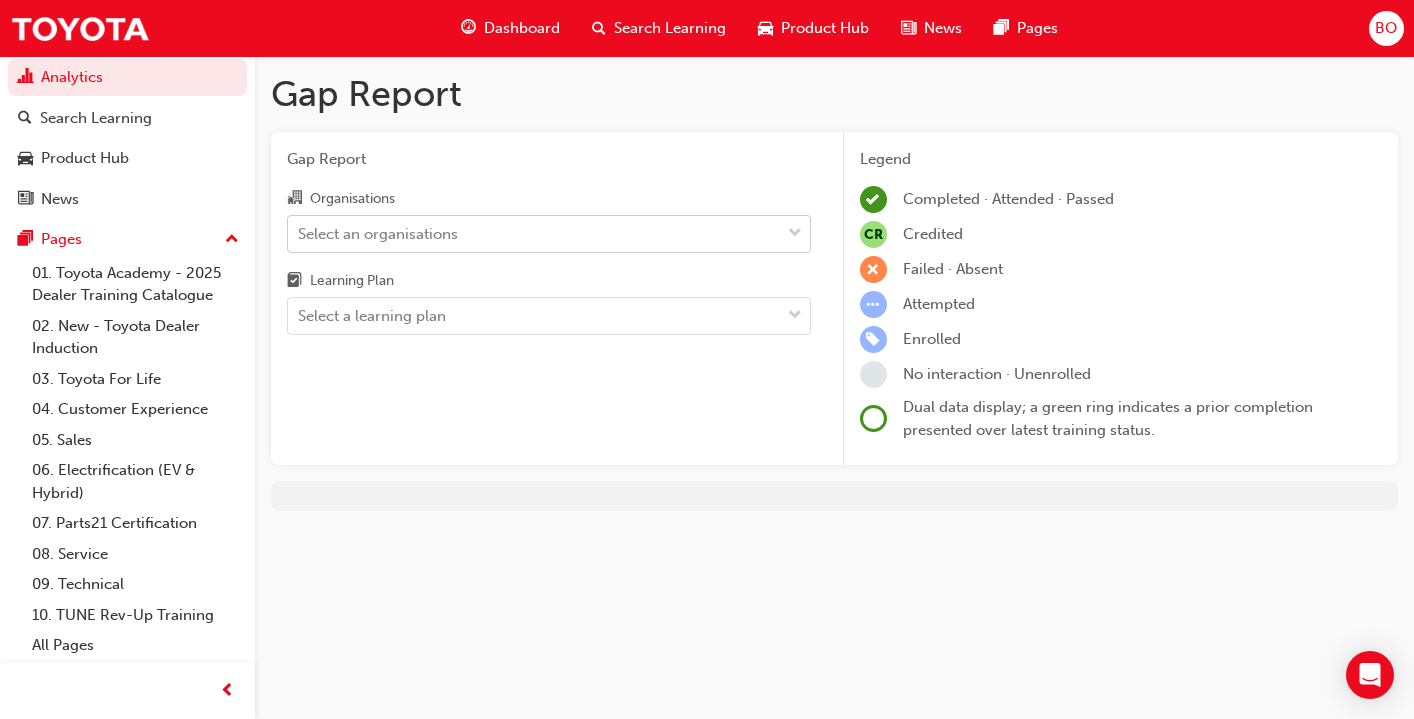 click at bounding box center [795, 234] 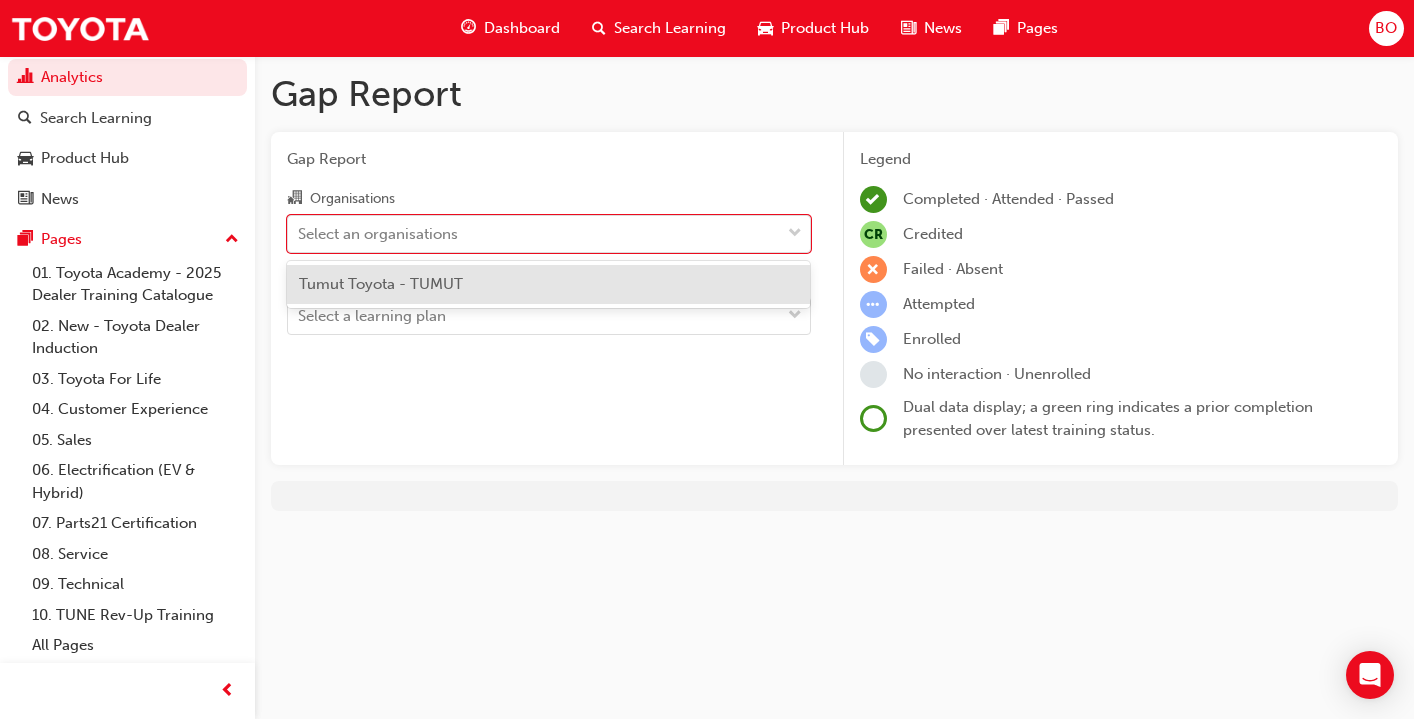 click on "Tumut Toyota - TUMUT" at bounding box center [548, 284] 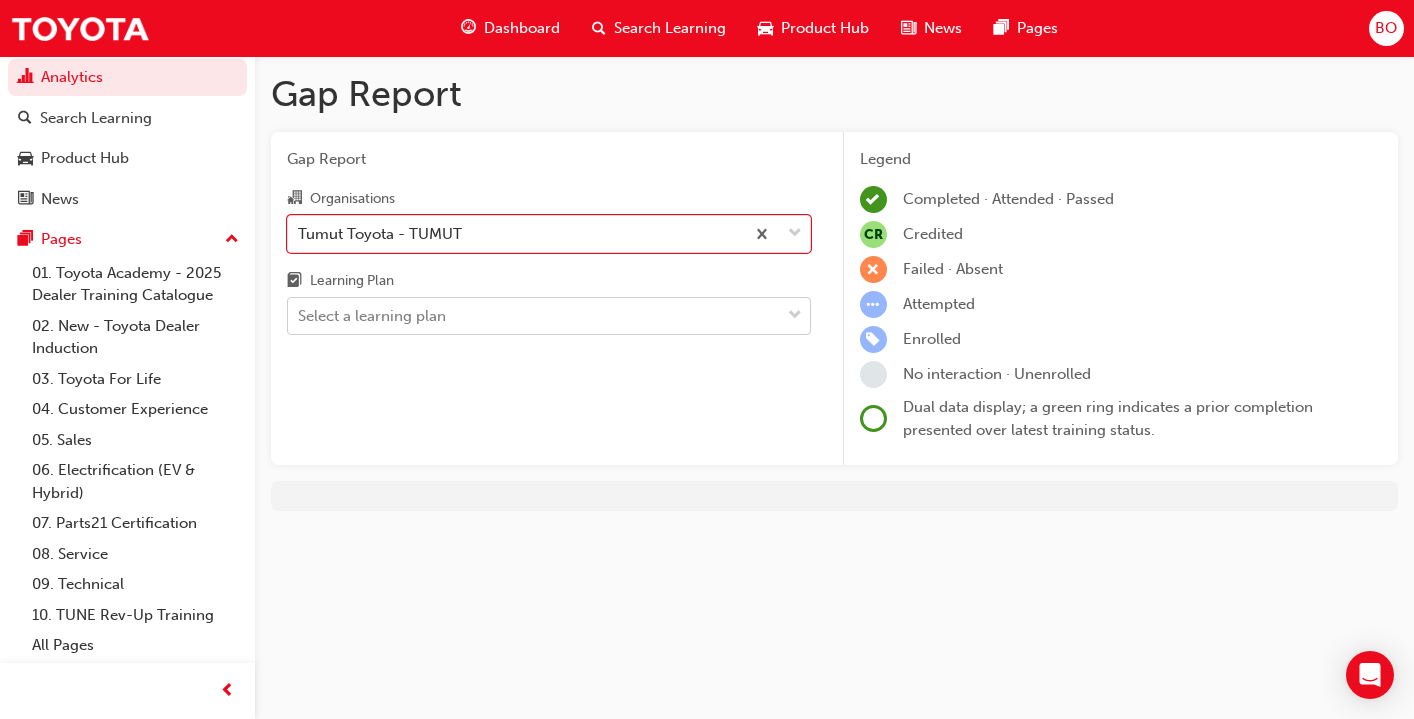 click at bounding box center (795, 316) 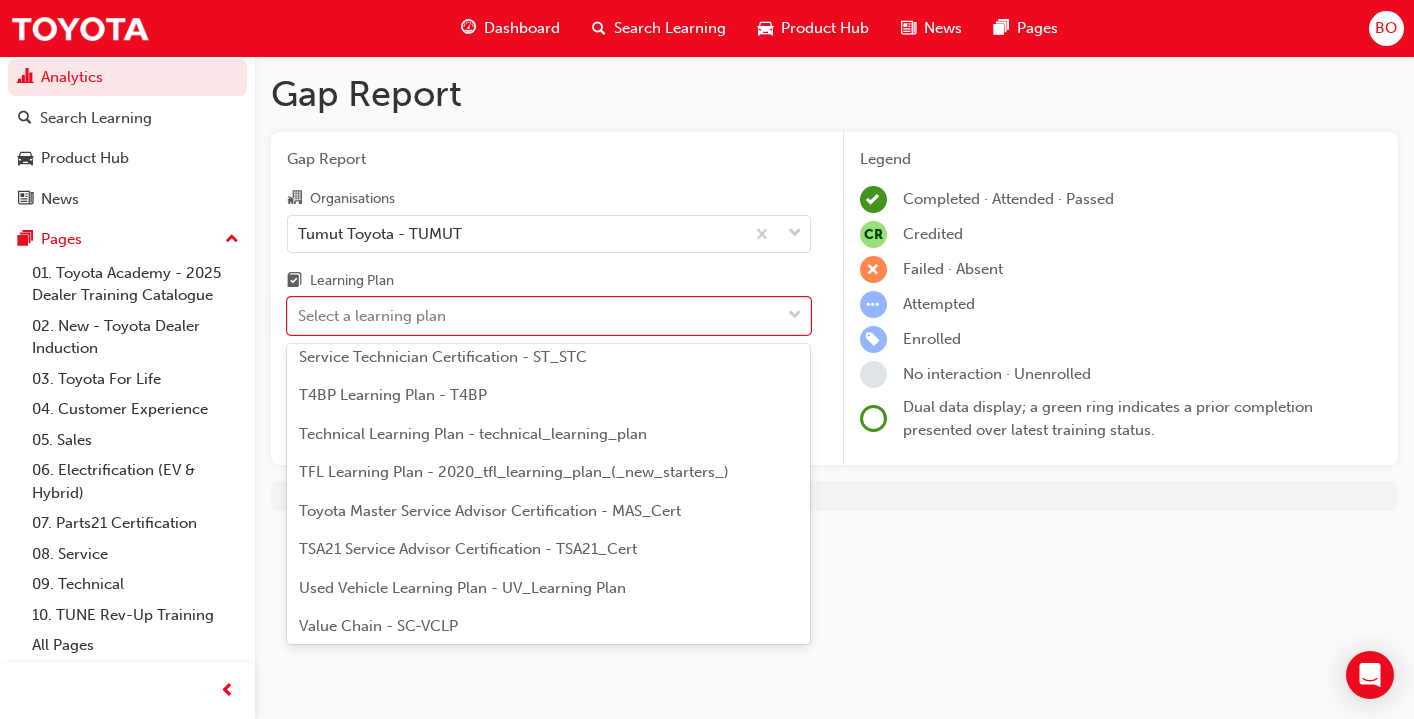 scroll, scrollTop: 847, scrollLeft: 0, axis: vertical 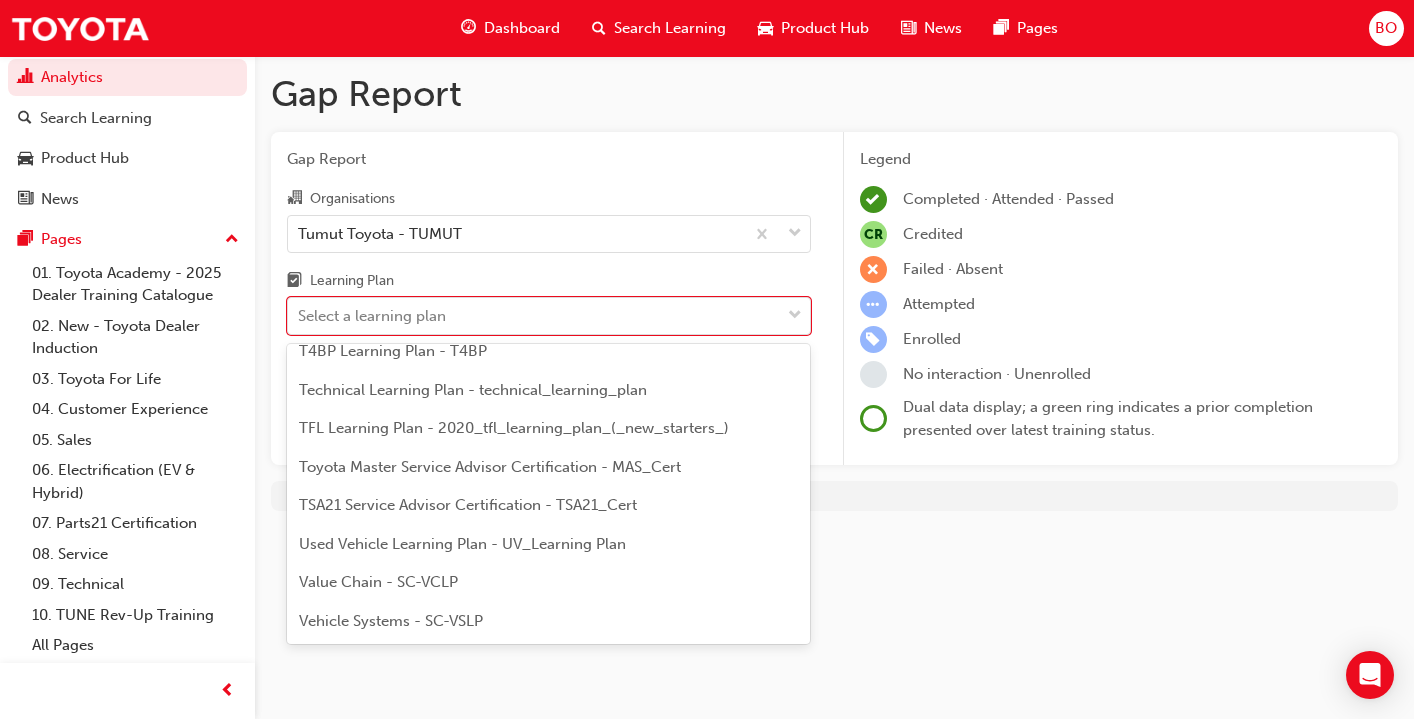 click on "Value Chain - SC-VCLP" at bounding box center [548, 582] 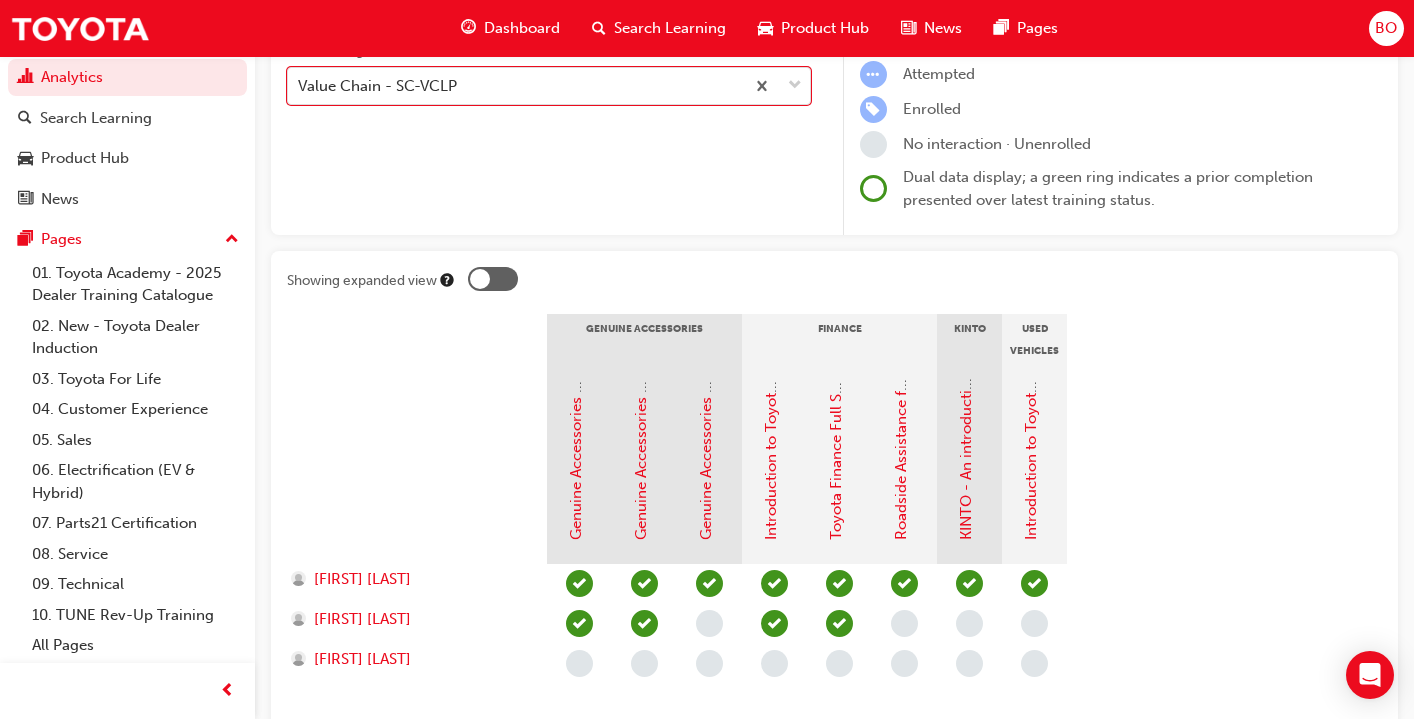 scroll, scrollTop: 248, scrollLeft: 0, axis: vertical 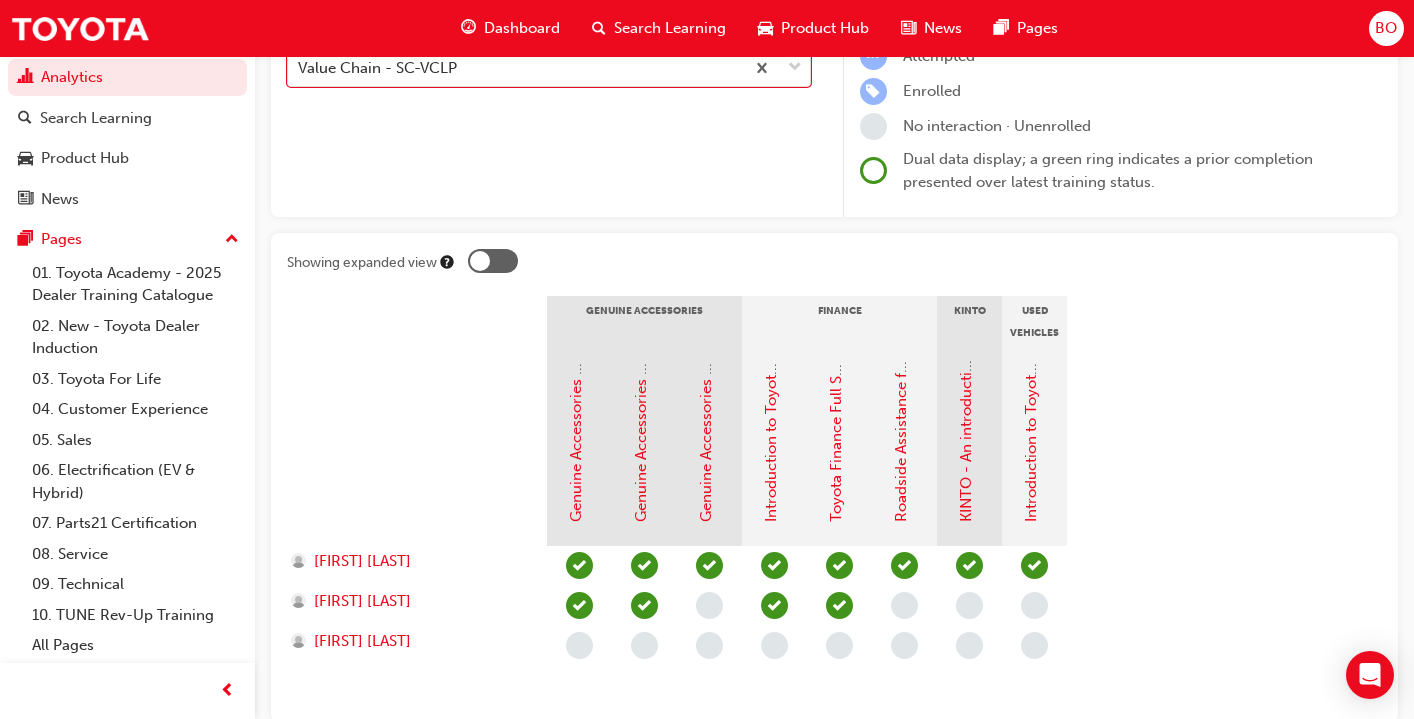 click at bounding box center [480, 261] 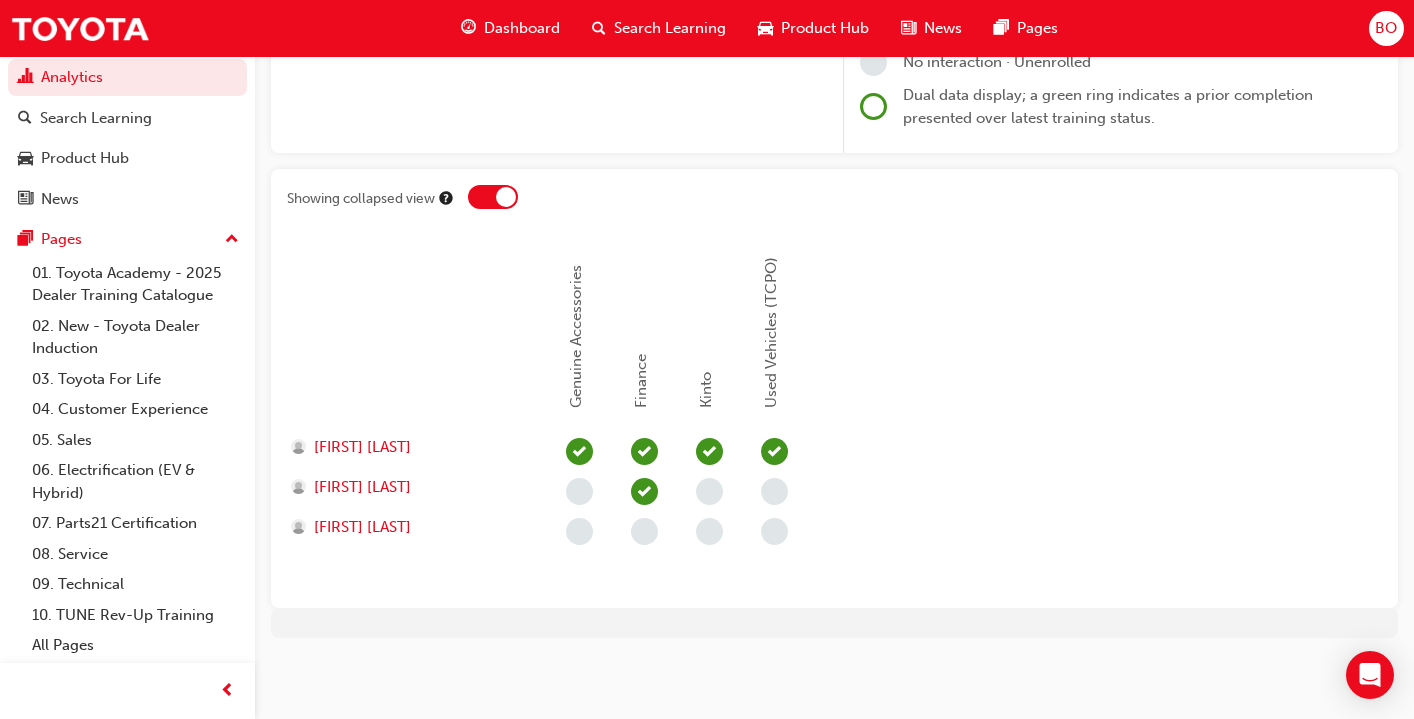 scroll, scrollTop: 0, scrollLeft: 0, axis: both 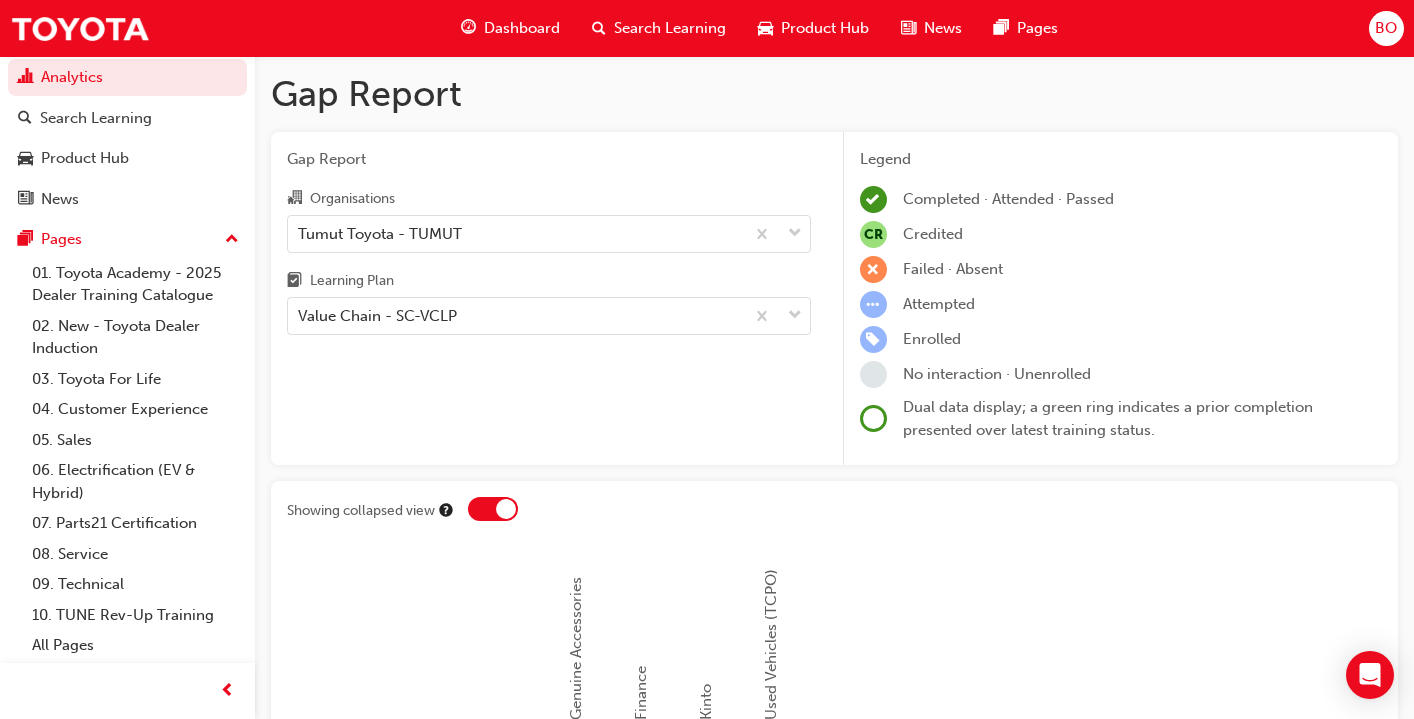 click on "Dashboard" at bounding box center [522, 28] 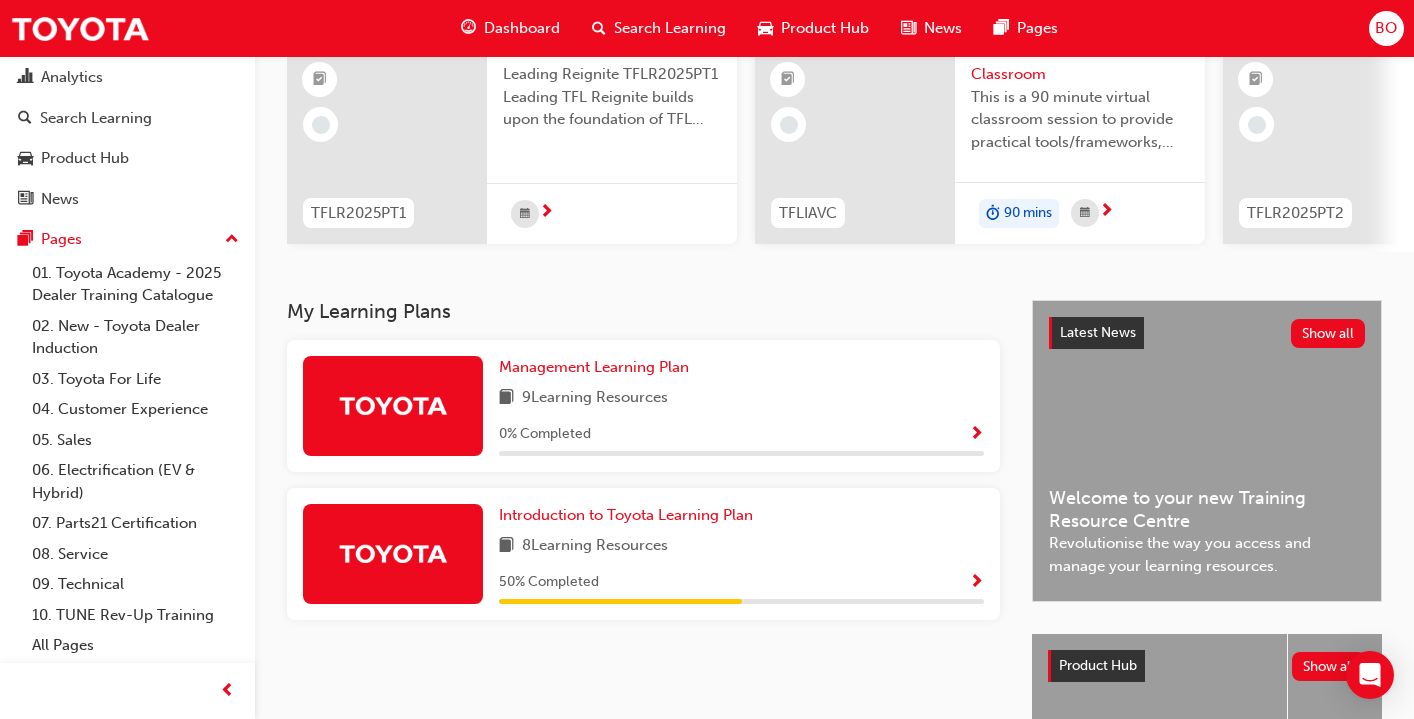 scroll, scrollTop: 210, scrollLeft: 0, axis: vertical 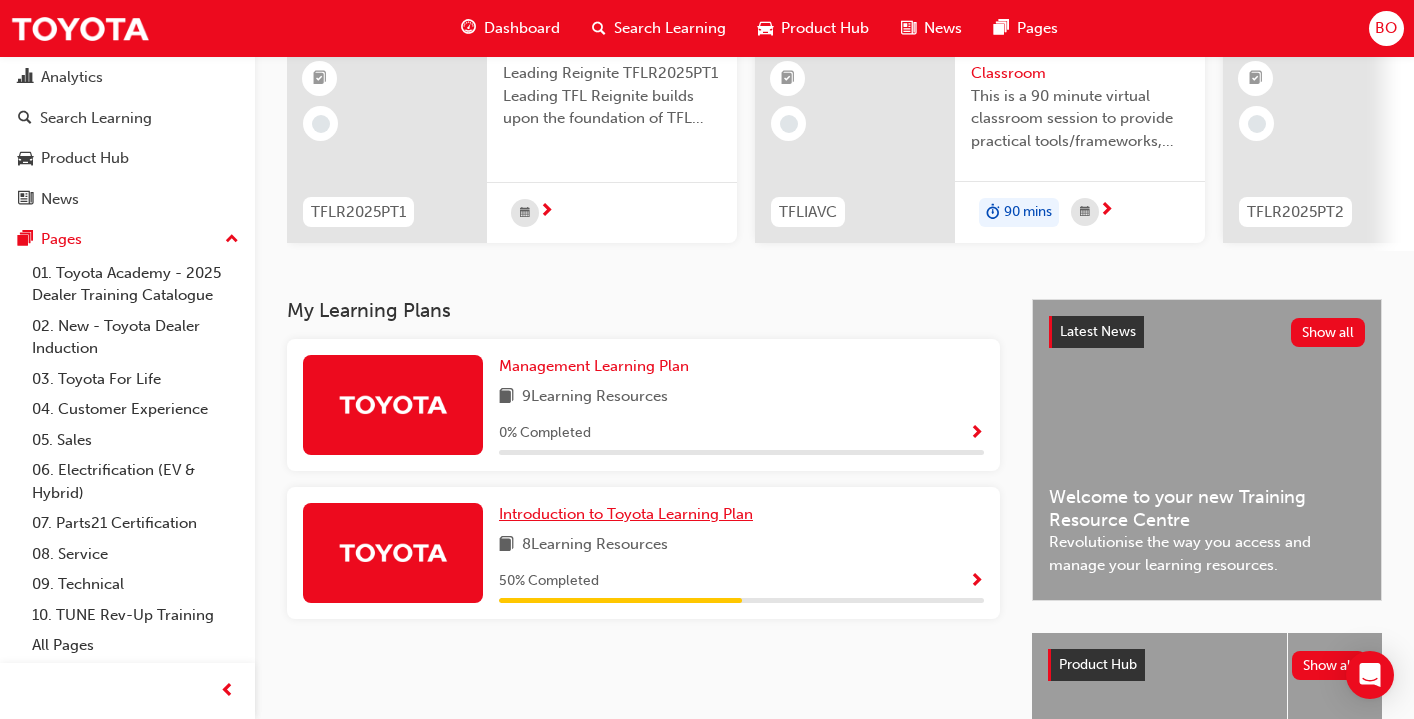 click on "Introduction to Toyota Learning Plan" at bounding box center (626, 514) 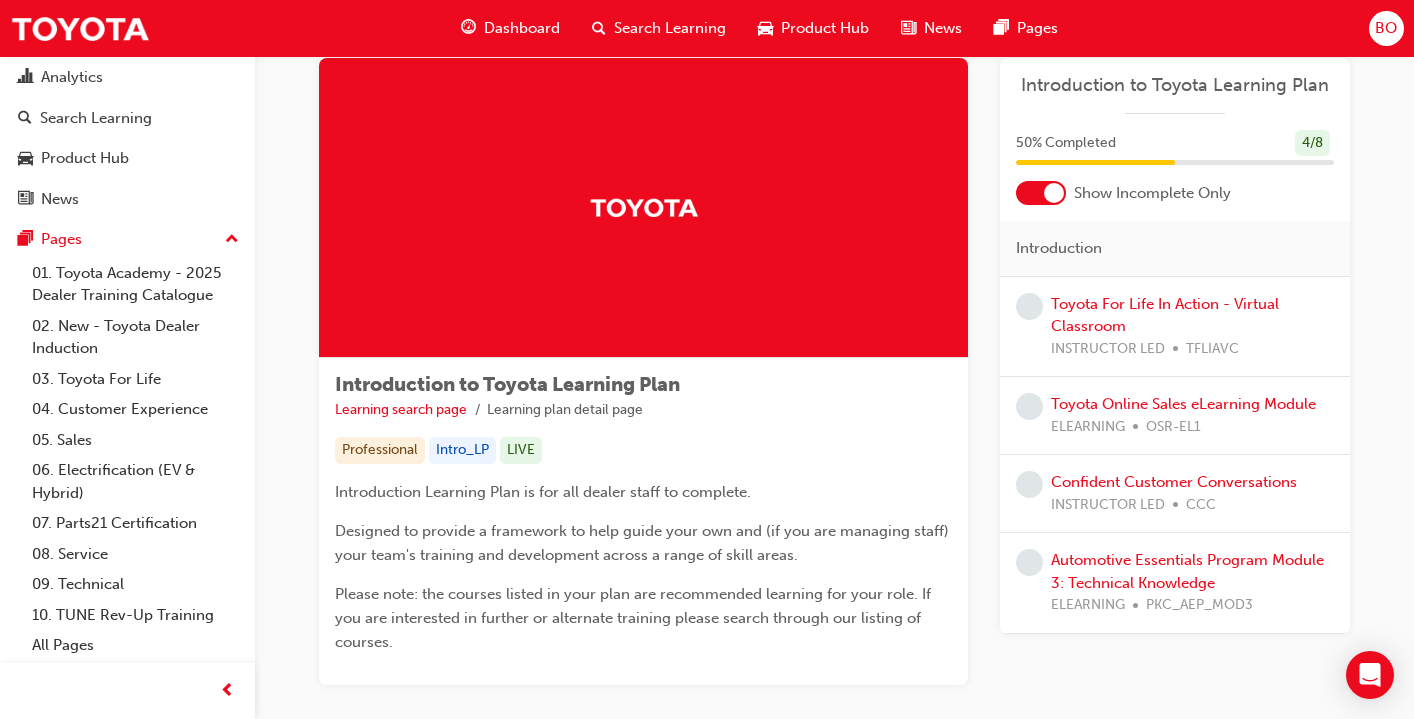 scroll, scrollTop: 0, scrollLeft: 0, axis: both 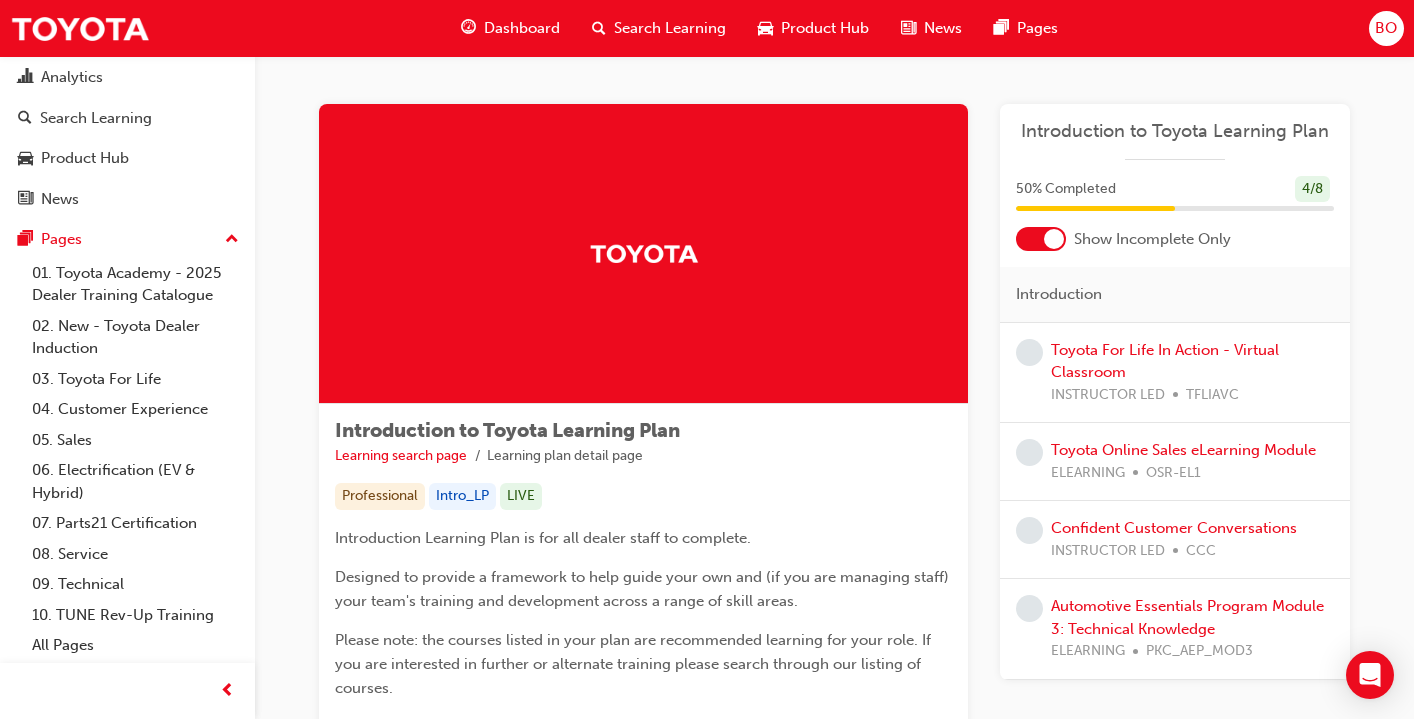 click at bounding box center [1054, 239] 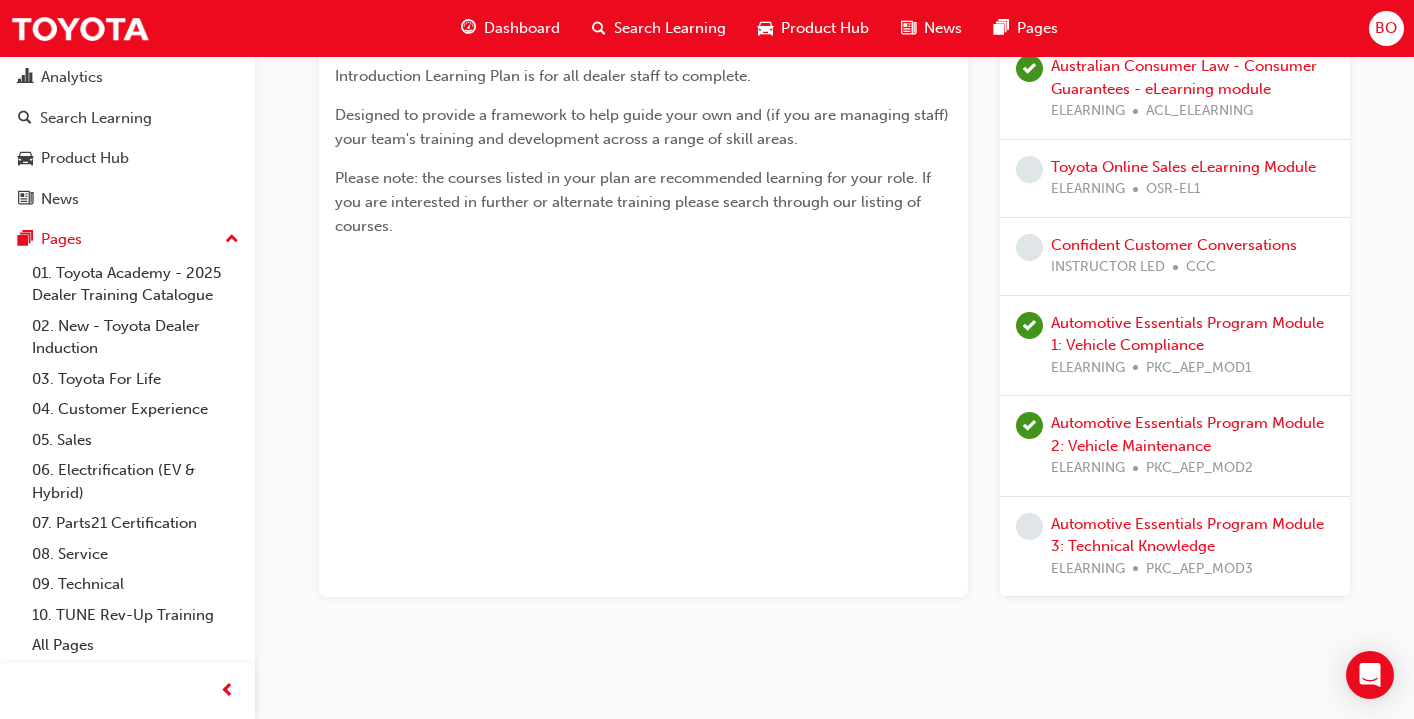 scroll, scrollTop: 0, scrollLeft: 0, axis: both 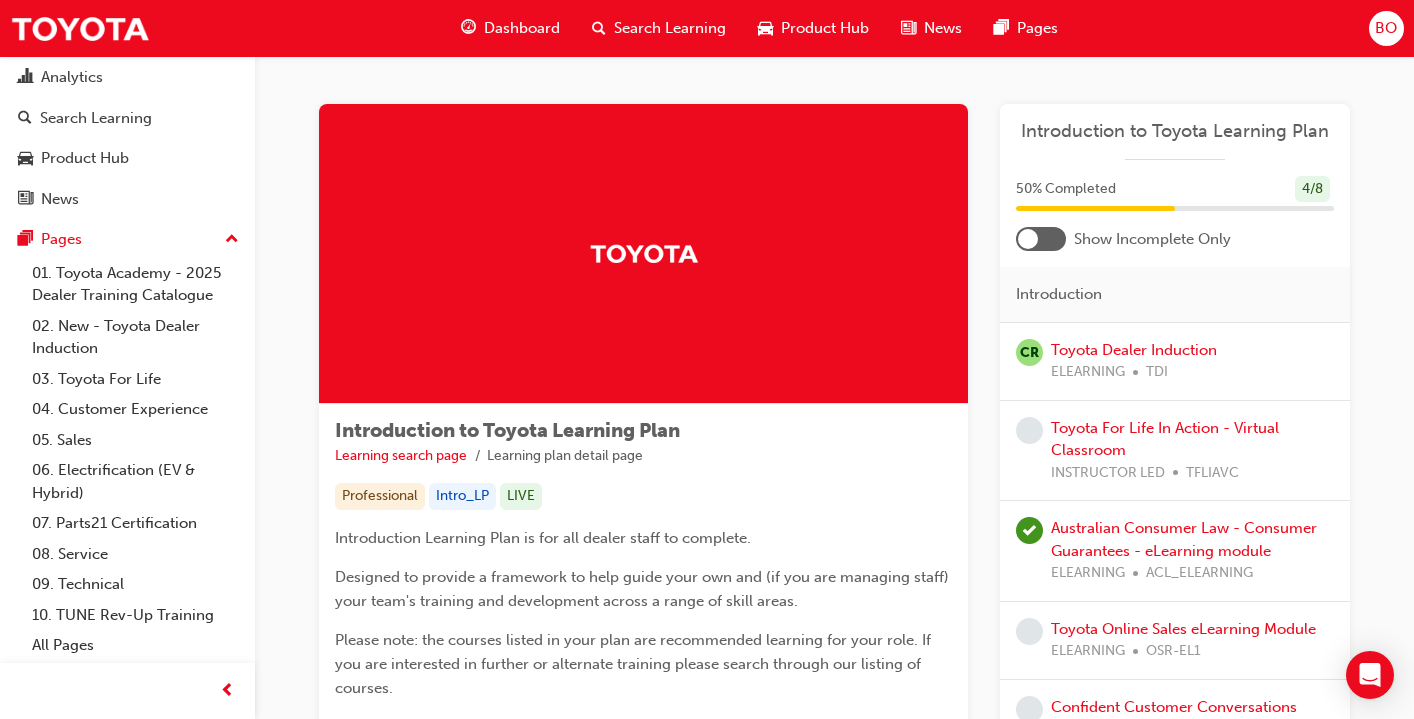 click at bounding box center (1028, 239) 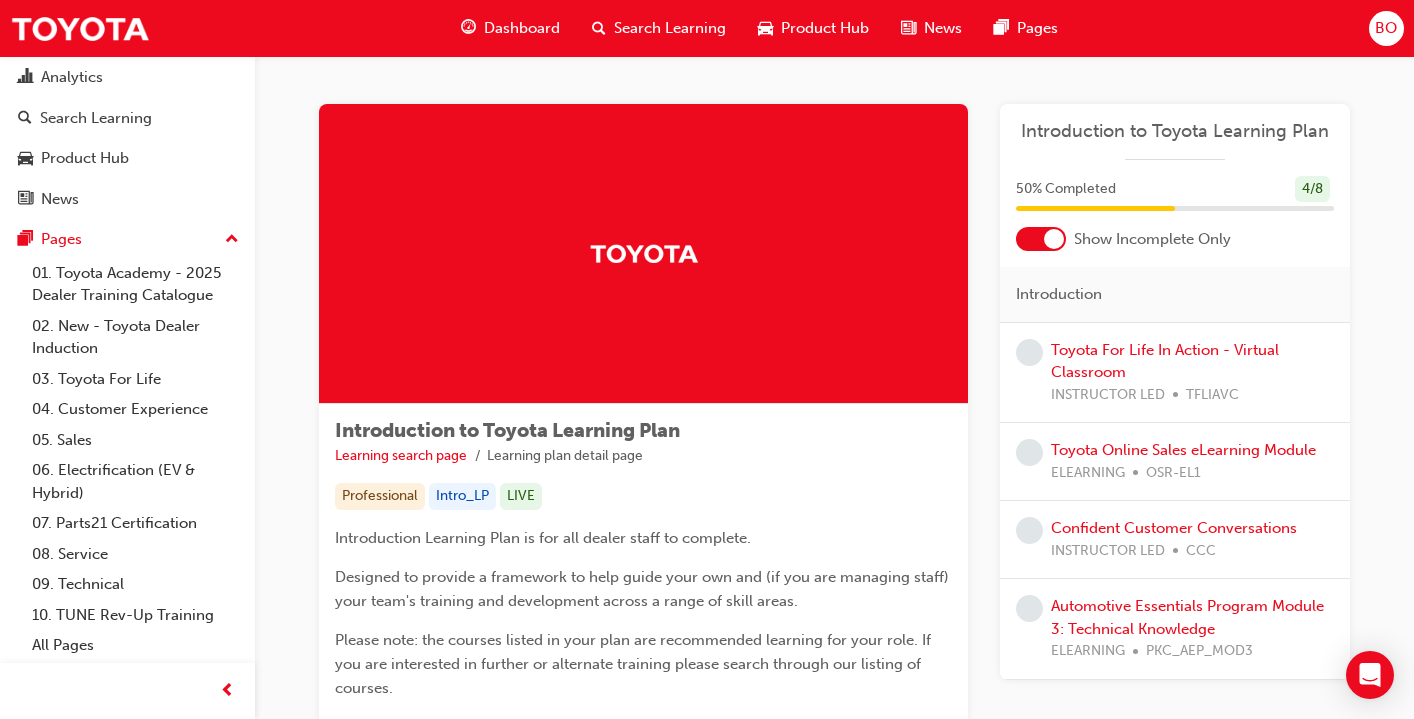 click on "Dashboard" at bounding box center [522, 28] 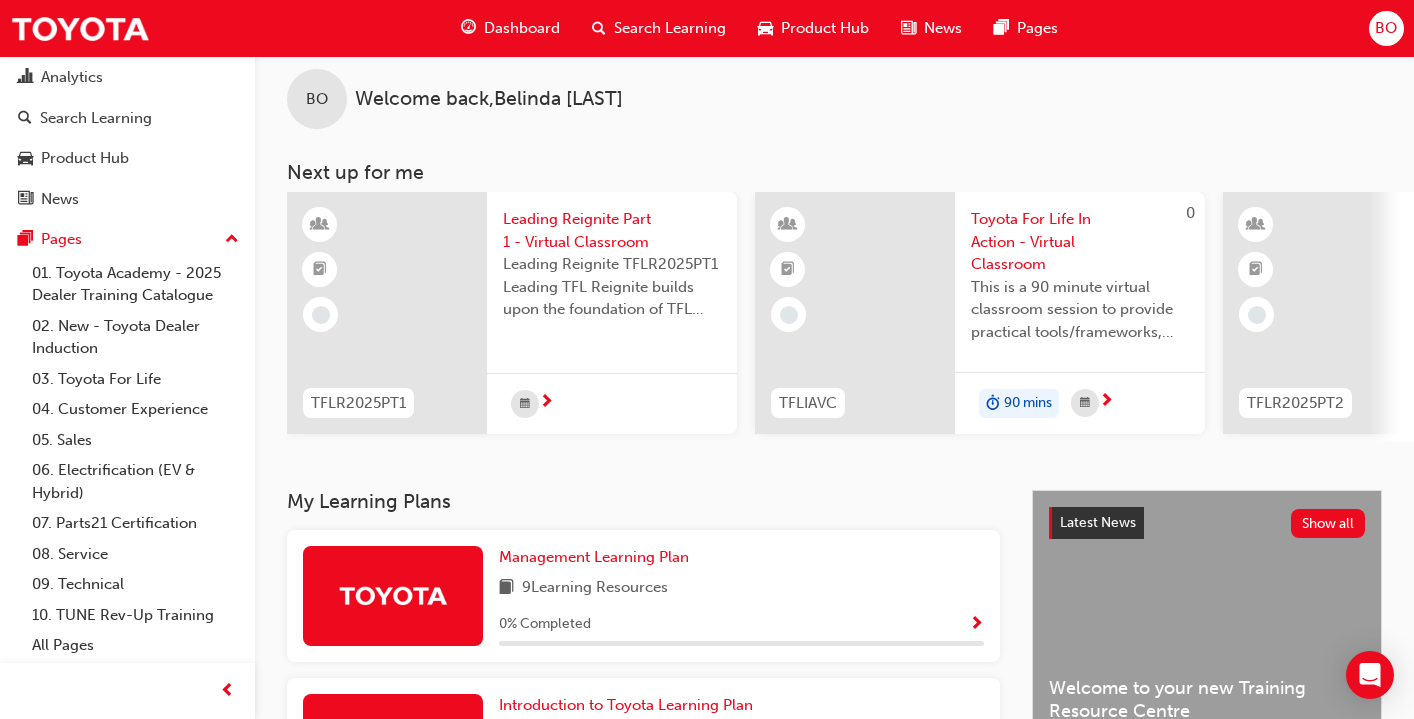scroll, scrollTop: 0, scrollLeft: 0, axis: both 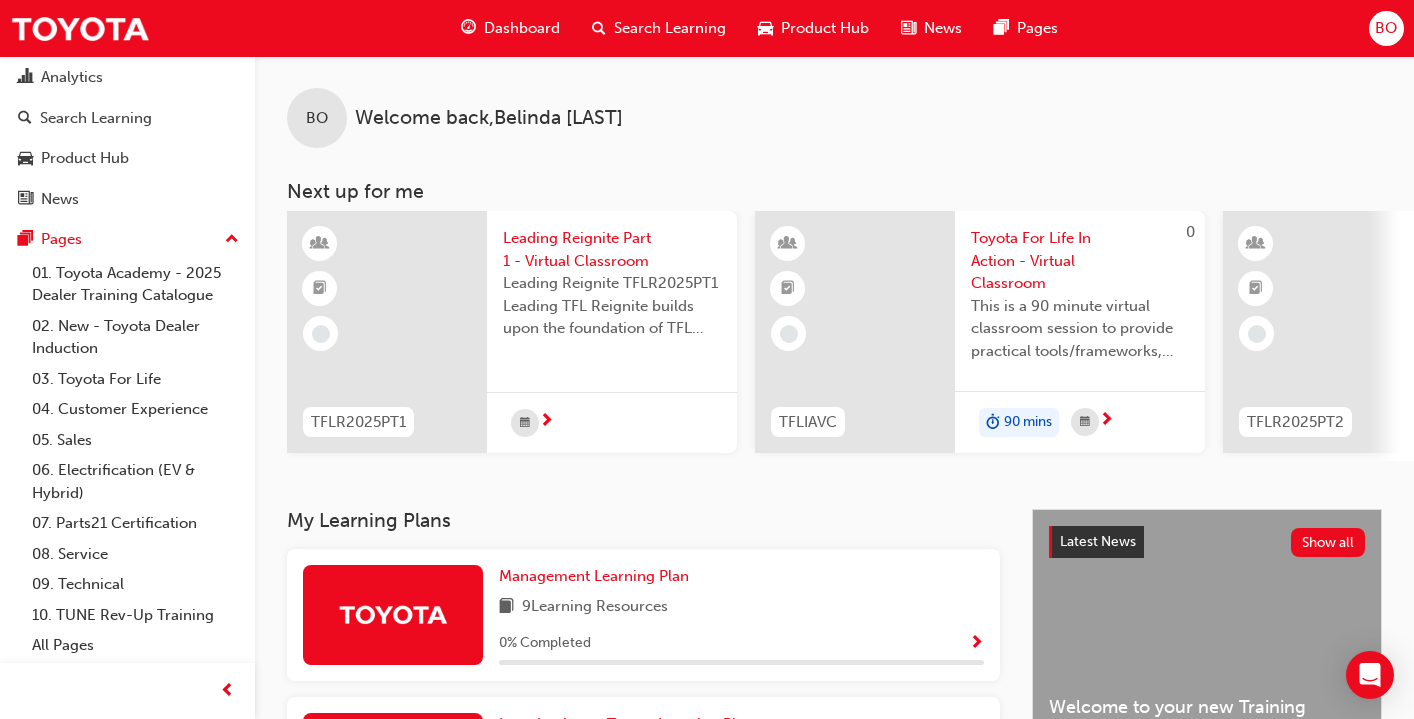 click on "Leading Reignite Part 1 - Virtual Classroom" at bounding box center (612, 249) 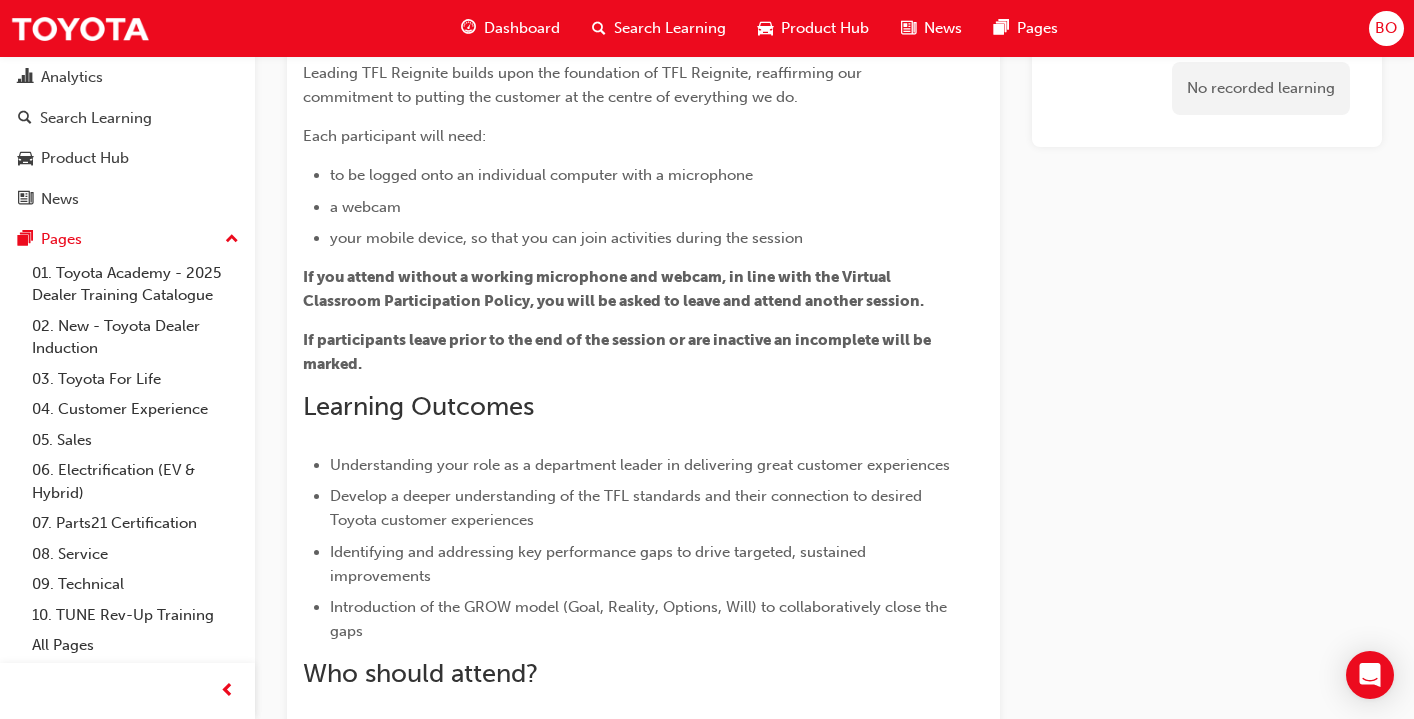 scroll, scrollTop: 0, scrollLeft: 0, axis: both 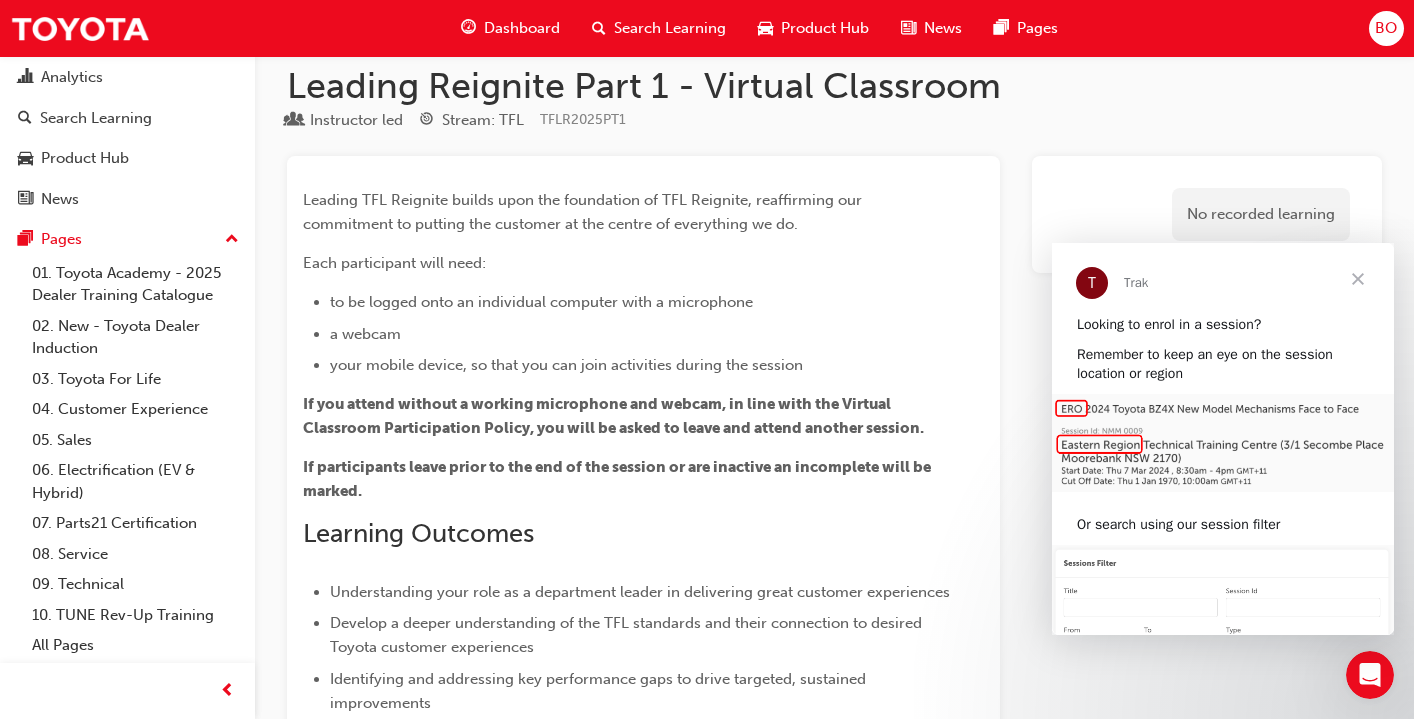click at bounding box center (1358, 279) 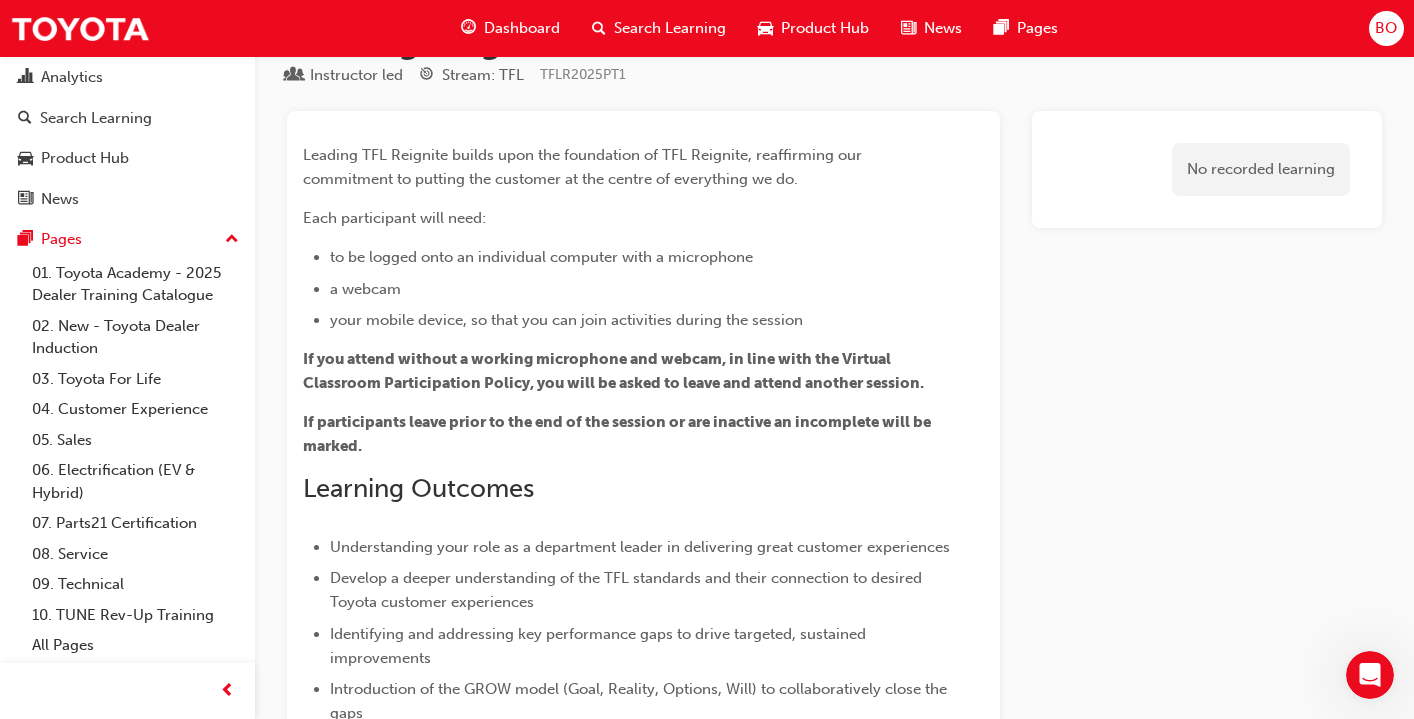scroll, scrollTop: 0, scrollLeft: 0, axis: both 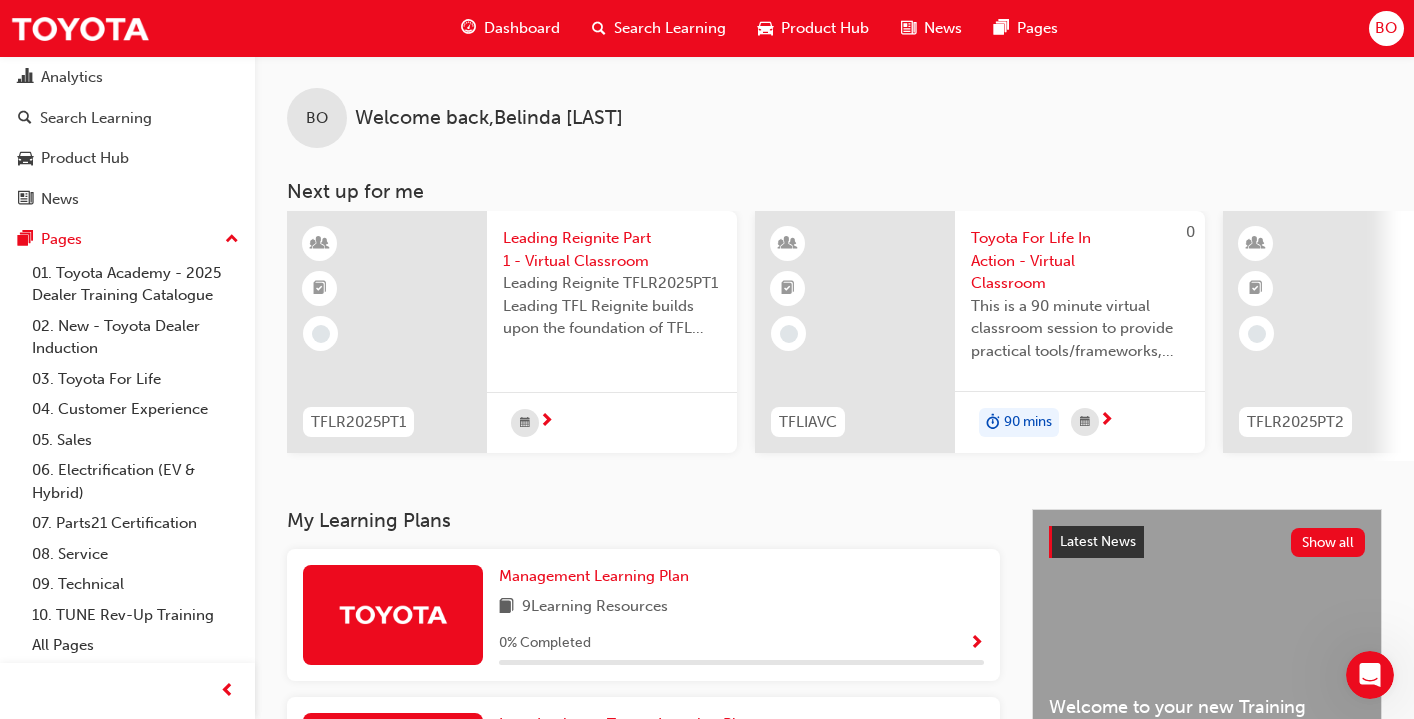 click on "Toyota For Life In Action - Virtual Classroom" at bounding box center [1080, 261] 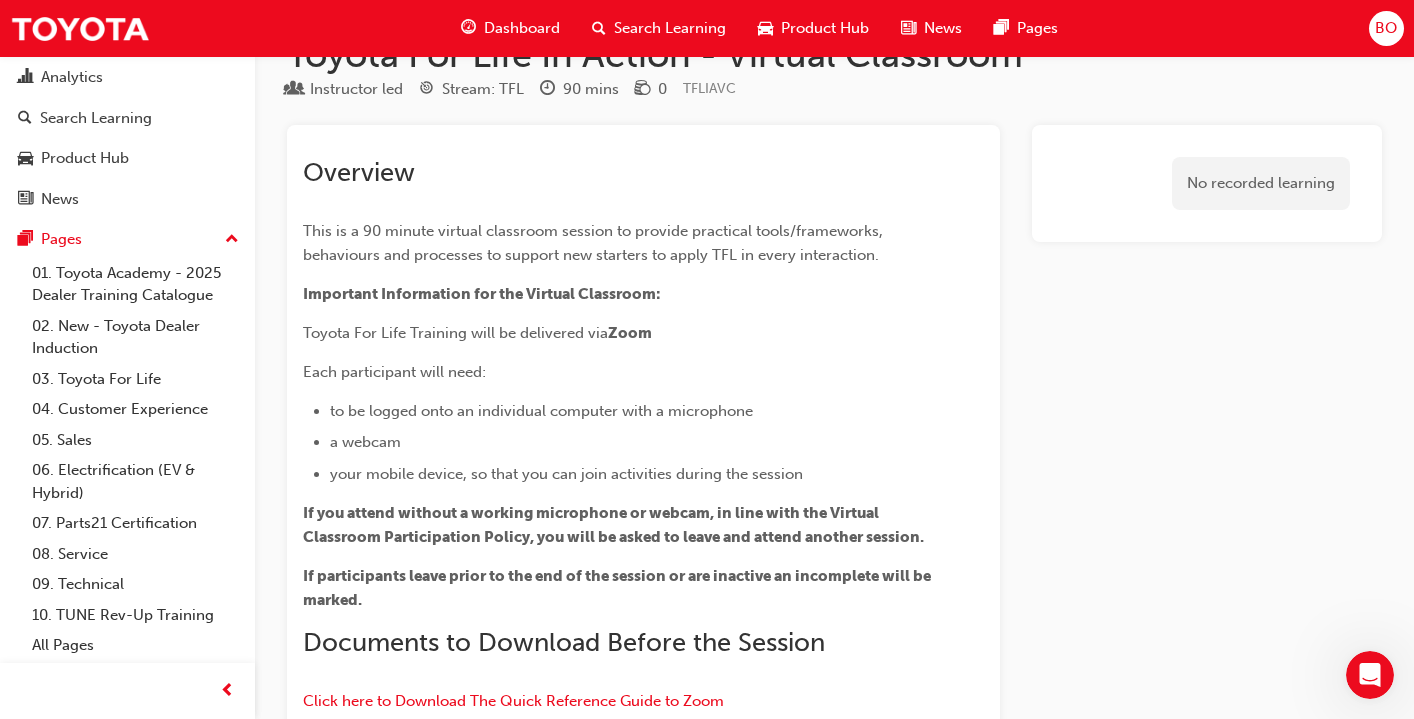 scroll, scrollTop: 0, scrollLeft: 0, axis: both 